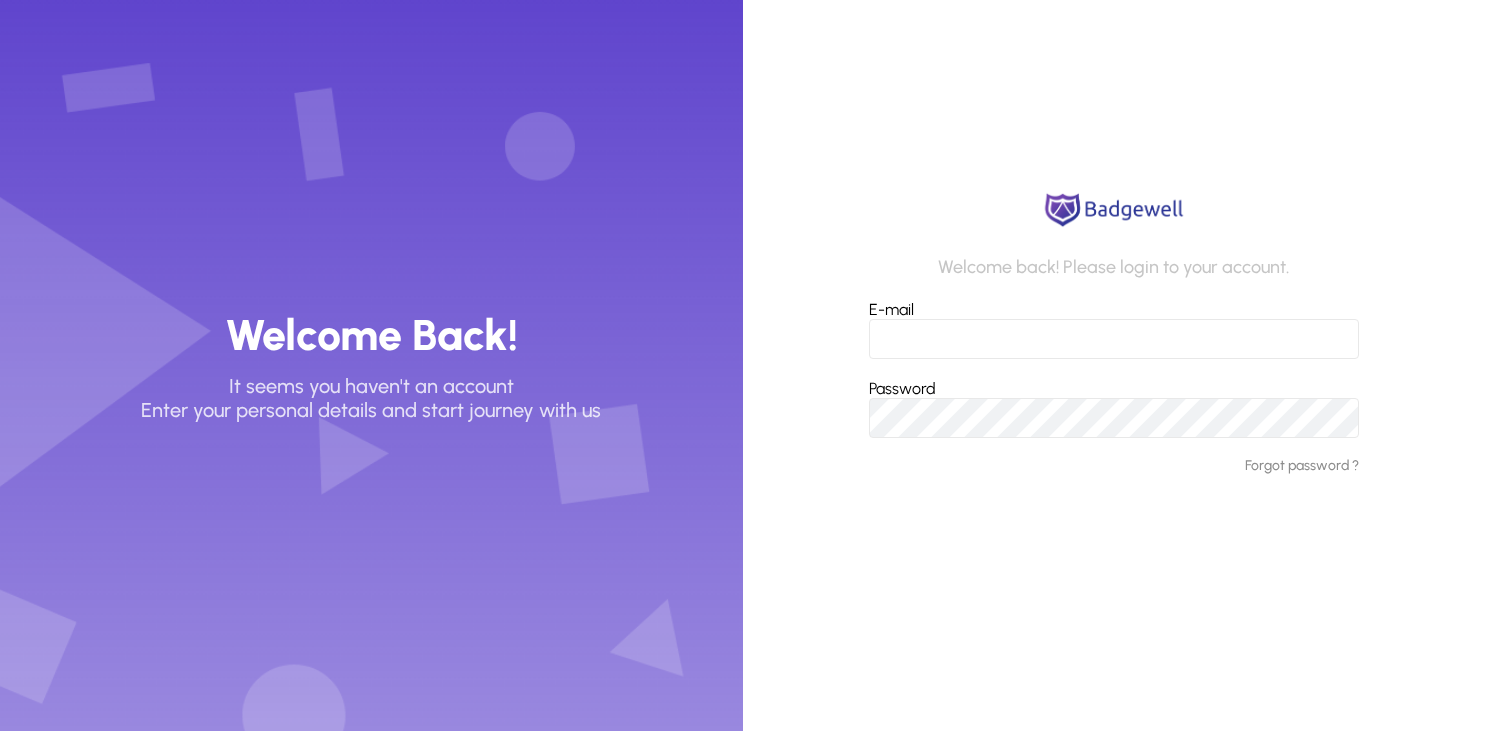 scroll, scrollTop: 0, scrollLeft: 0, axis: both 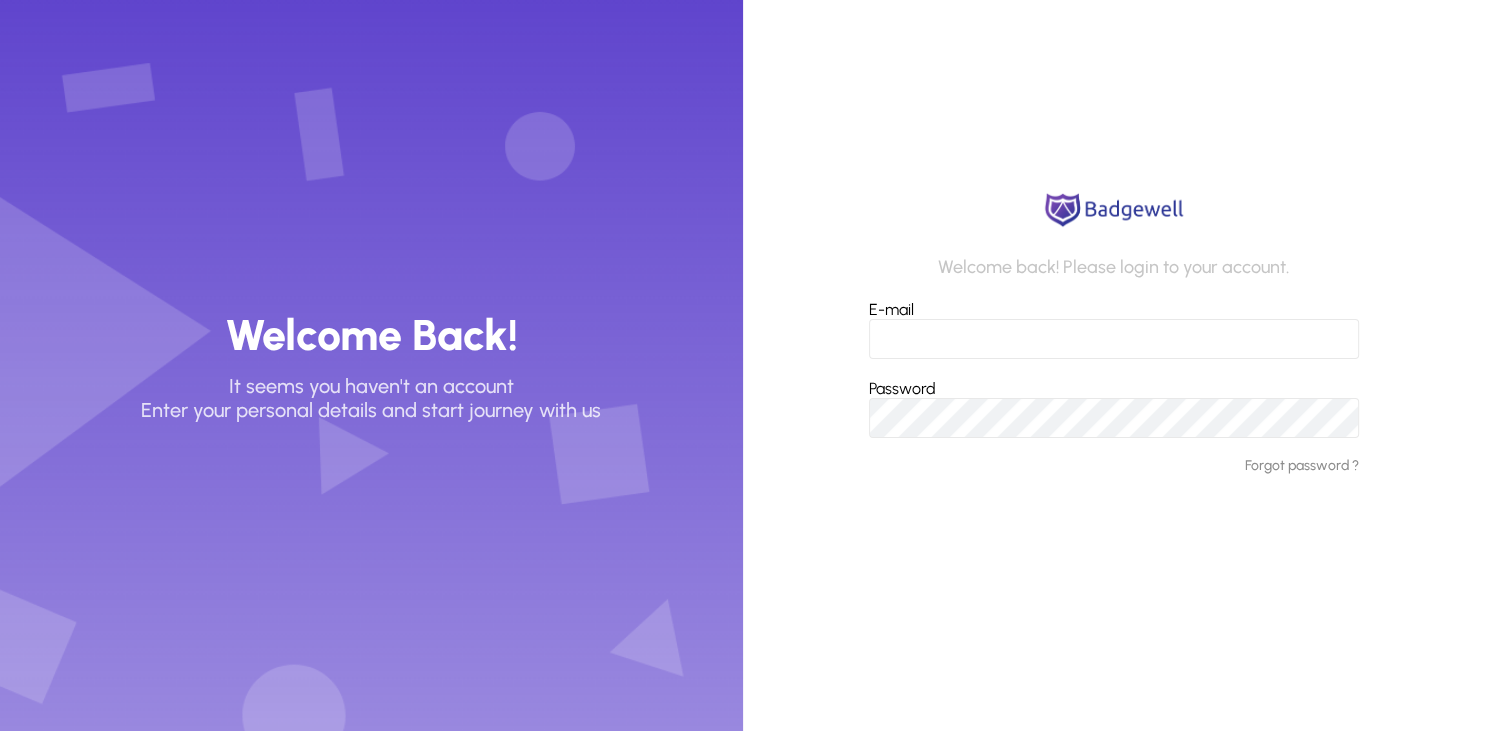 click on "E-mail" at bounding box center [1114, 339] 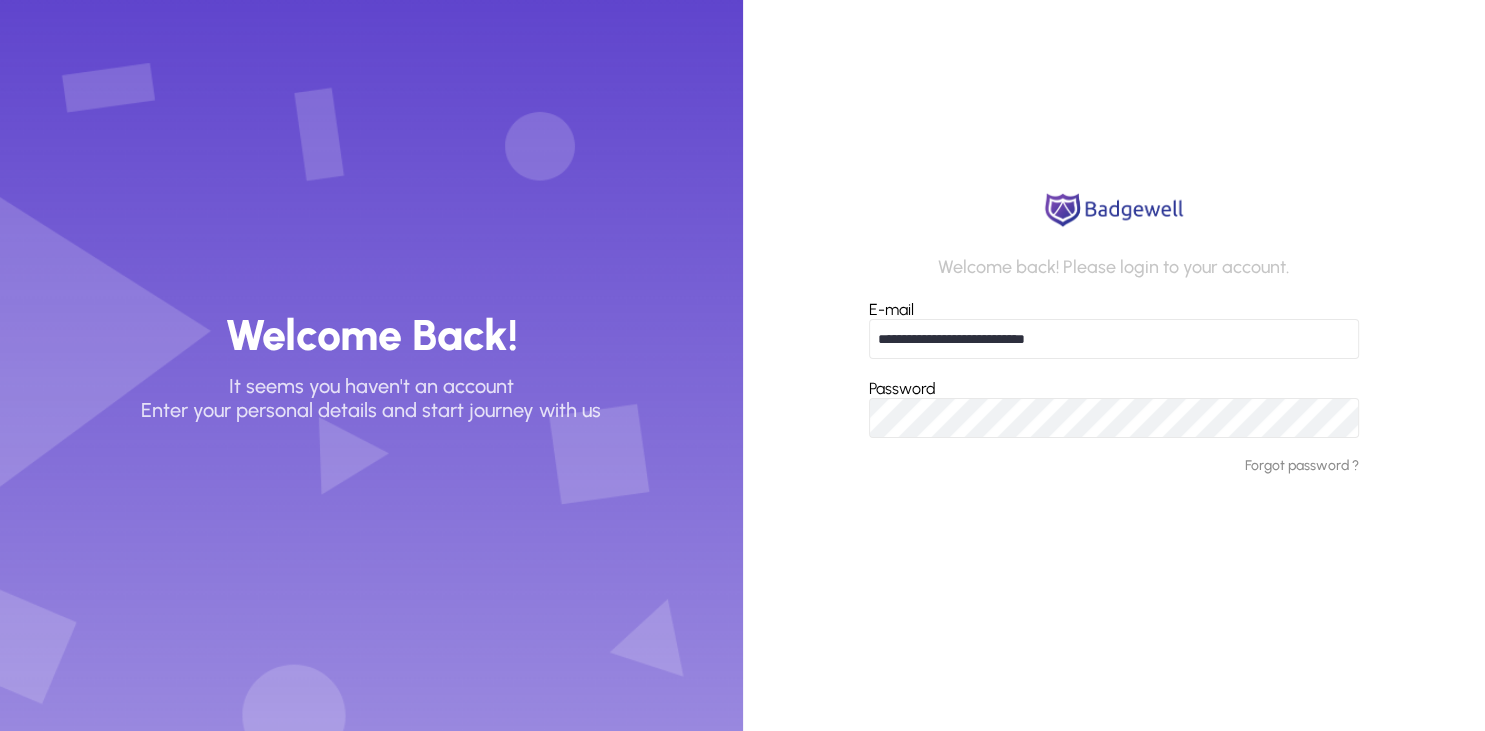 type on "**********" 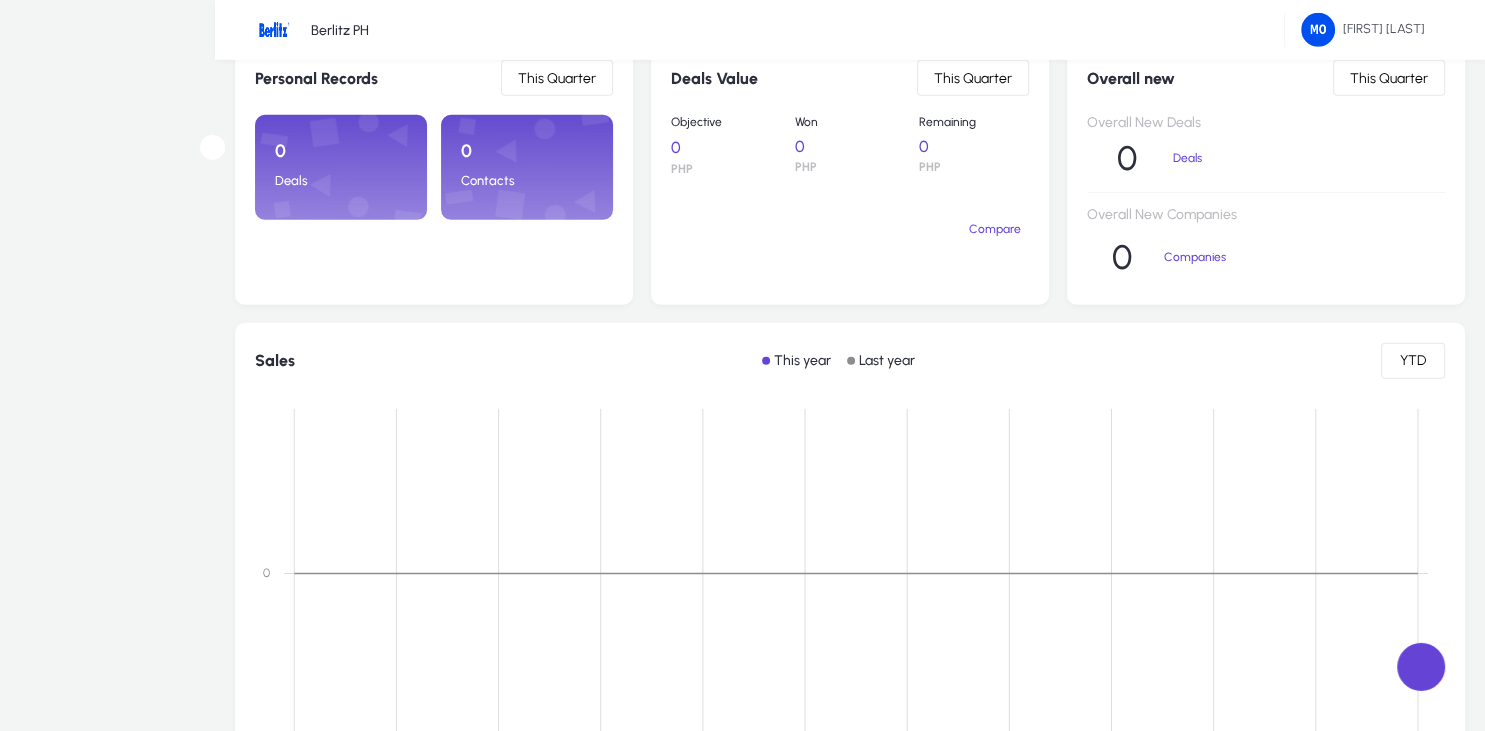 scroll, scrollTop: 0, scrollLeft: 0, axis: both 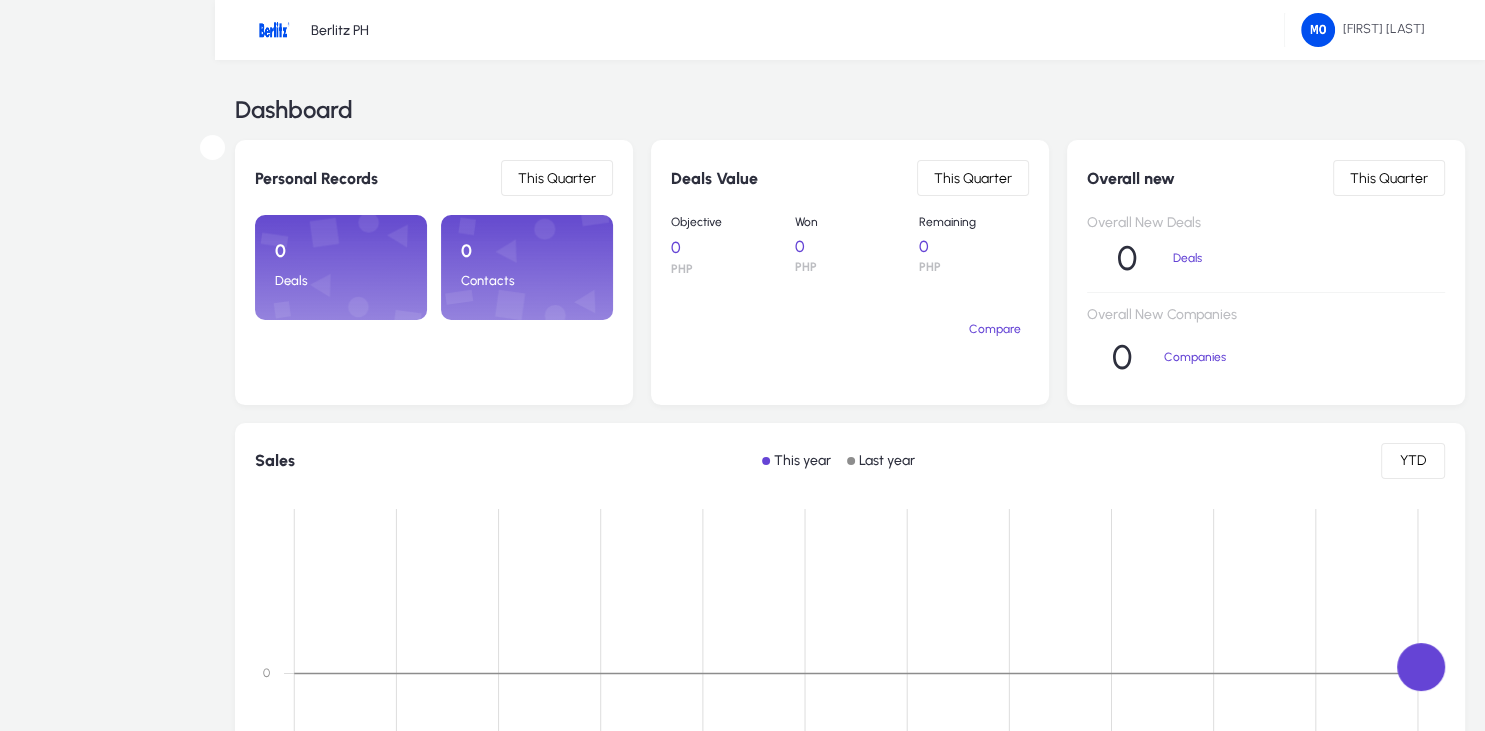click 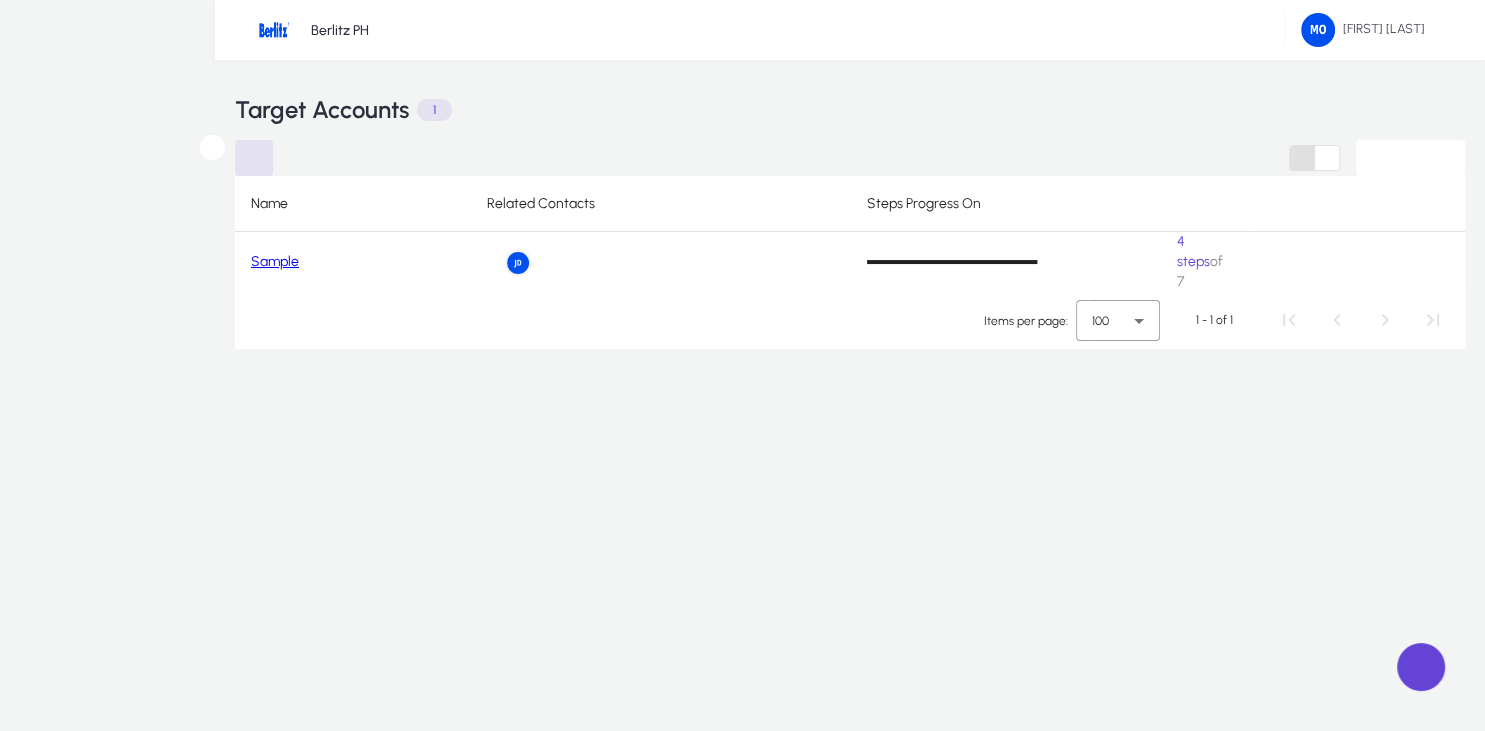 click on "Companies" 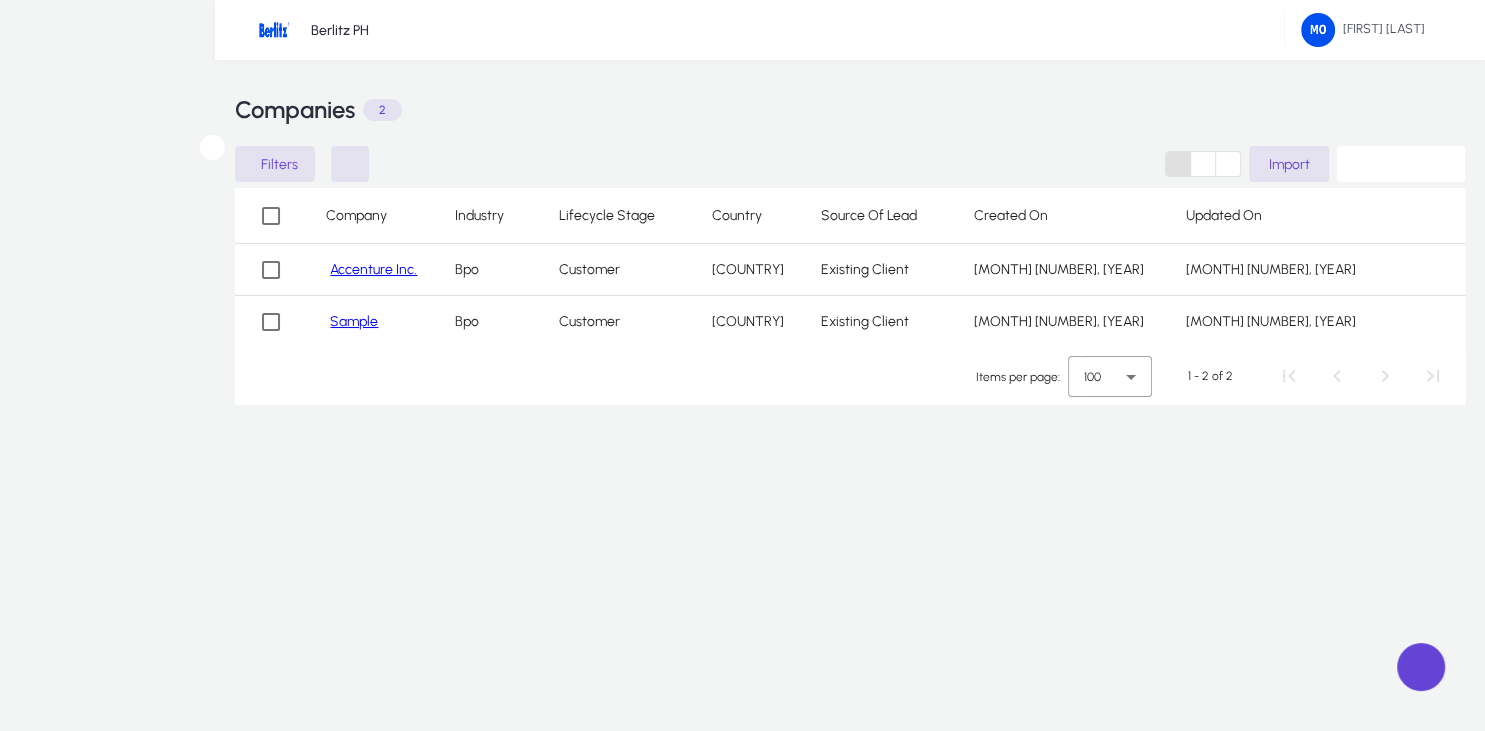 click on "Dashboard" 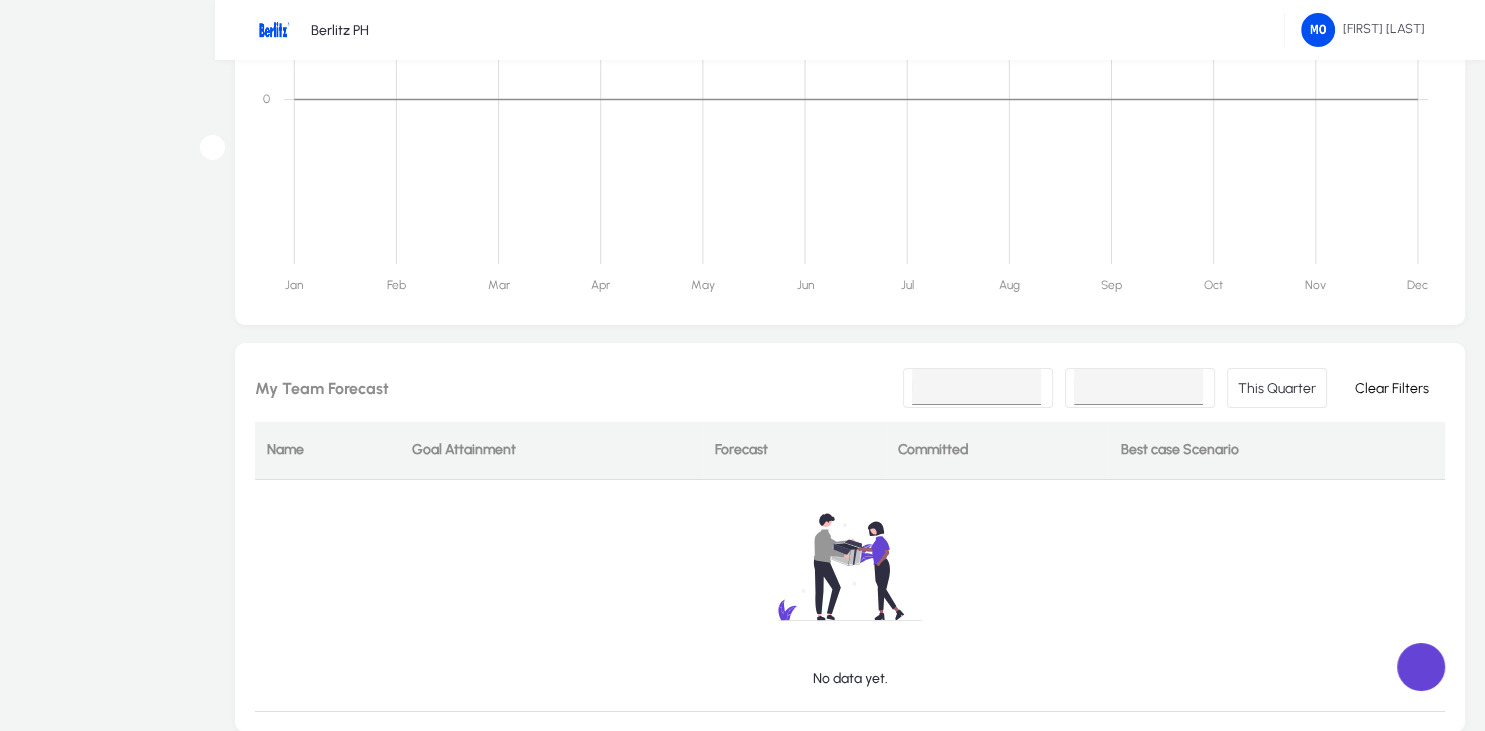 scroll, scrollTop: 633, scrollLeft: 0, axis: vertical 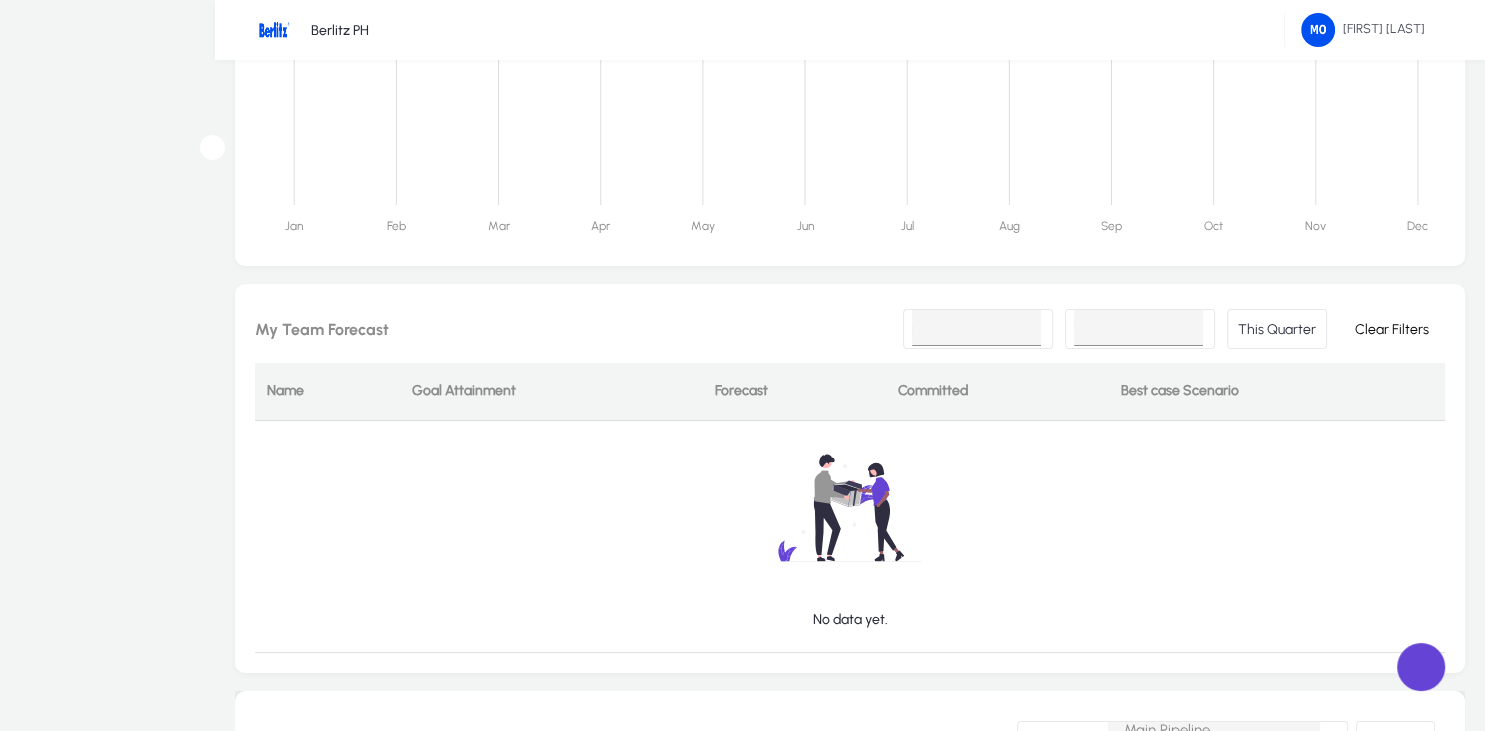 click 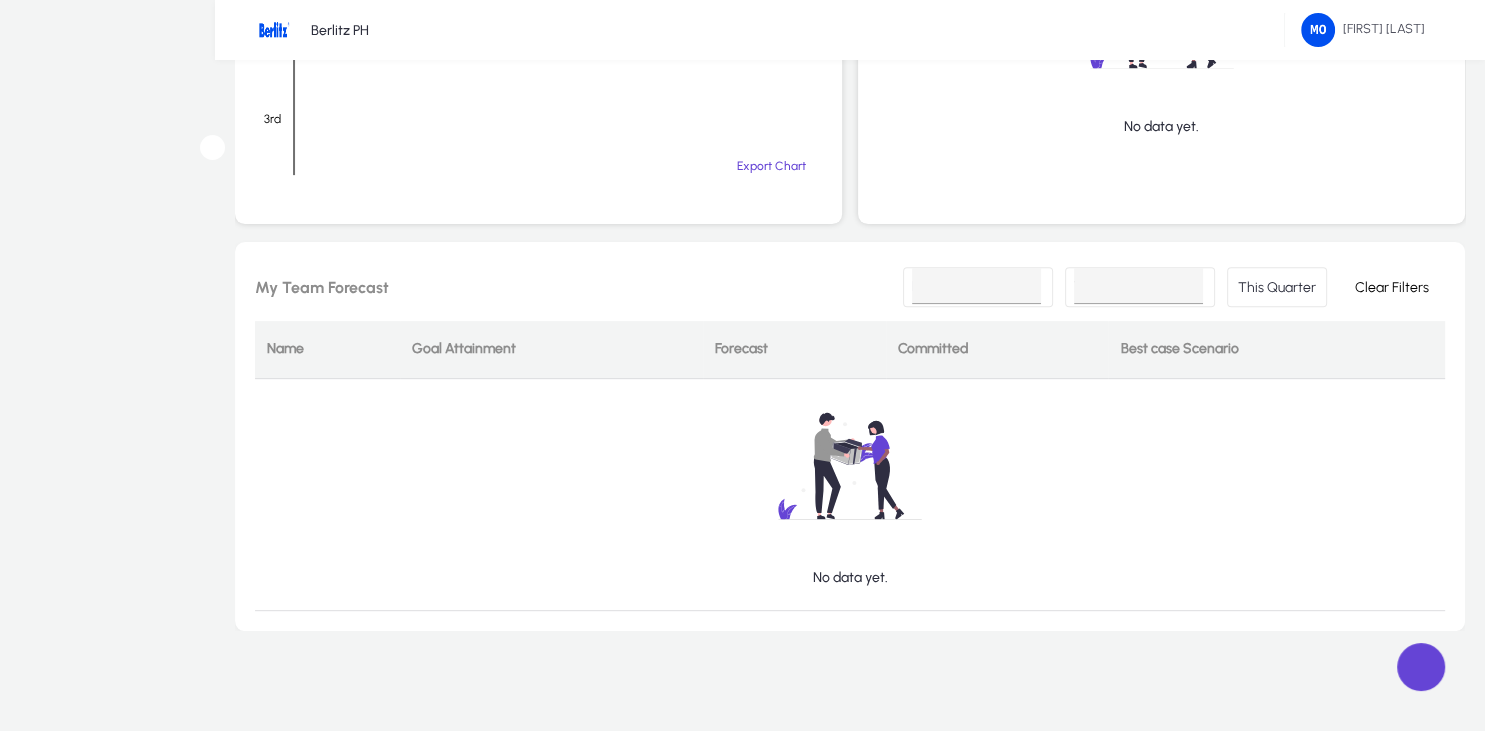 scroll, scrollTop: 0, scrollLeft: 0, axis: both 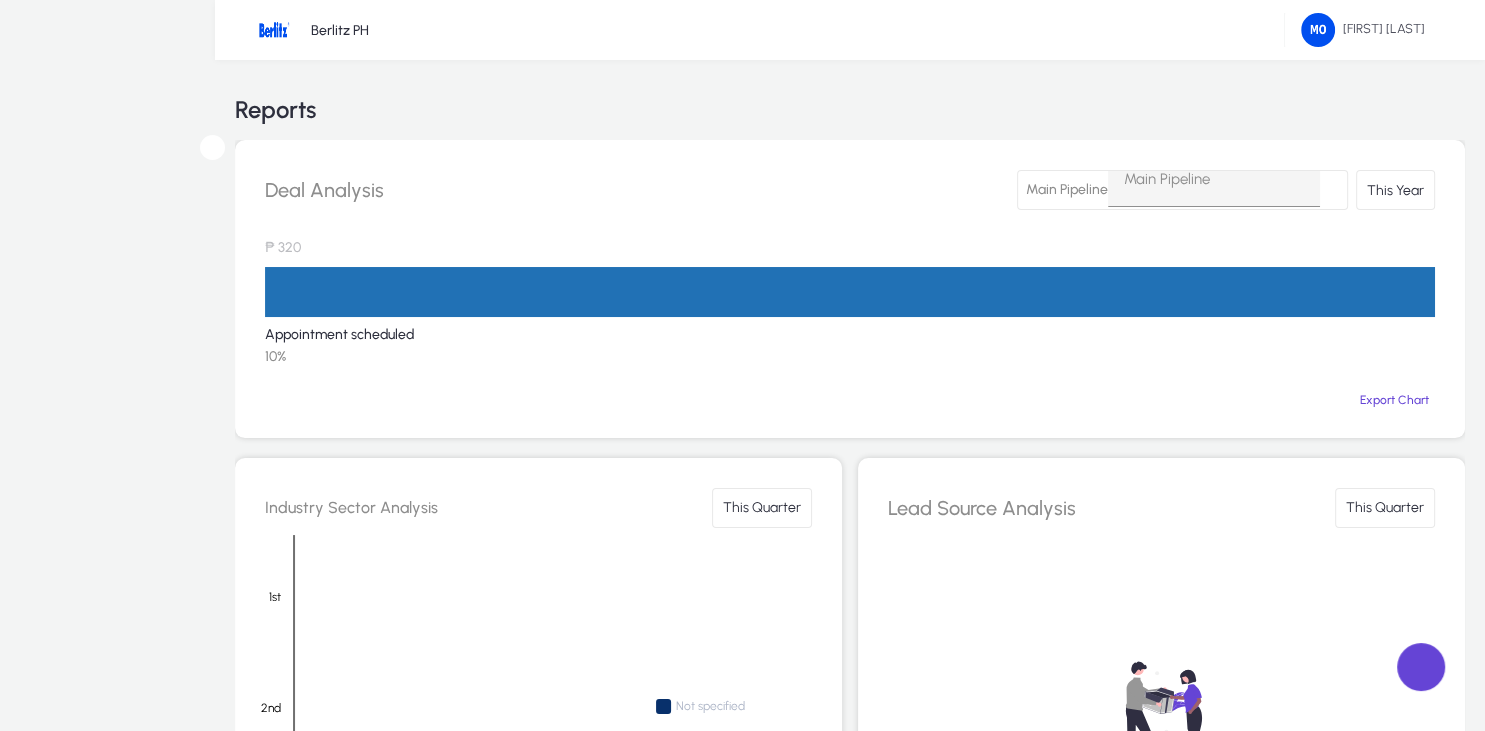 click on "Dashboard" 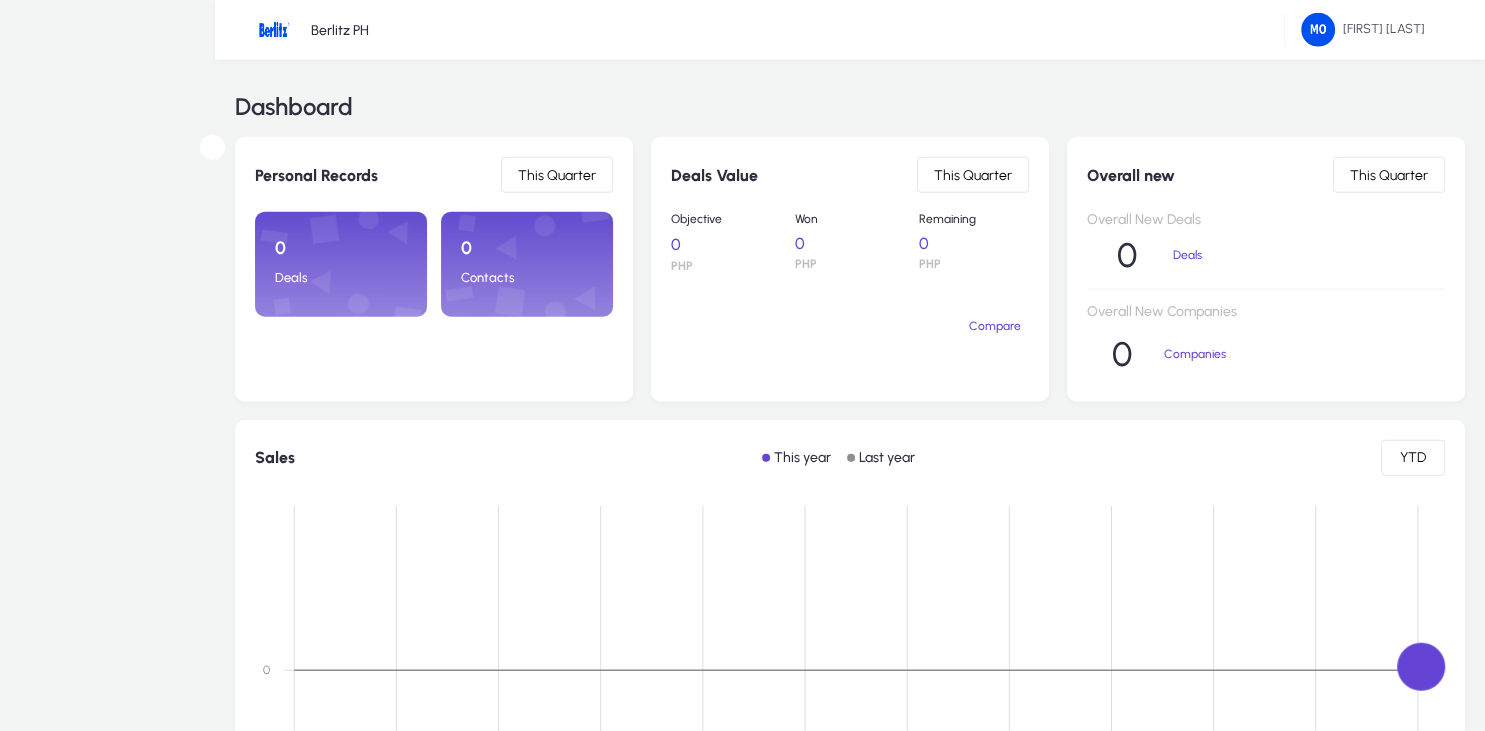 scroll, scrollTop: 0, scrollLeft: 0, axis: both 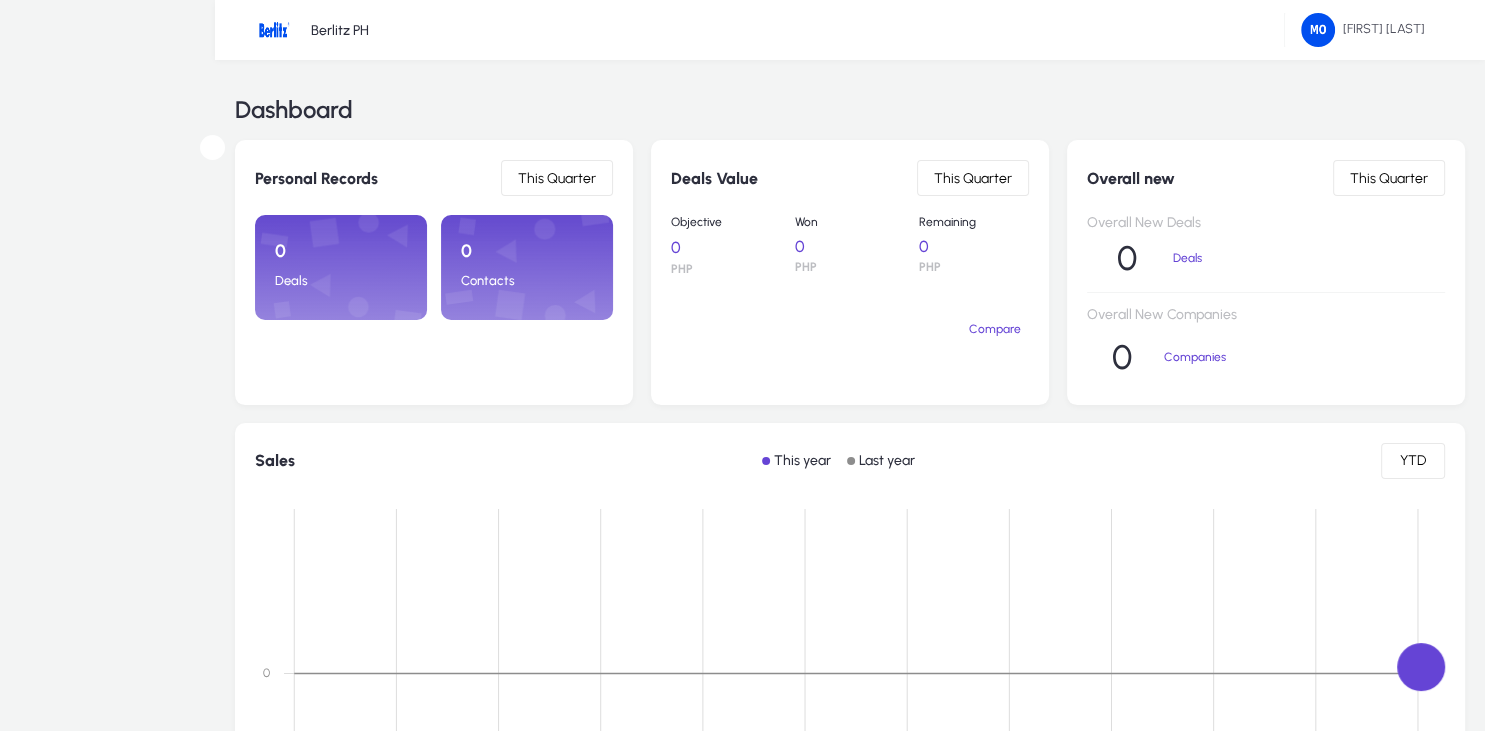click on "Target Accounts" 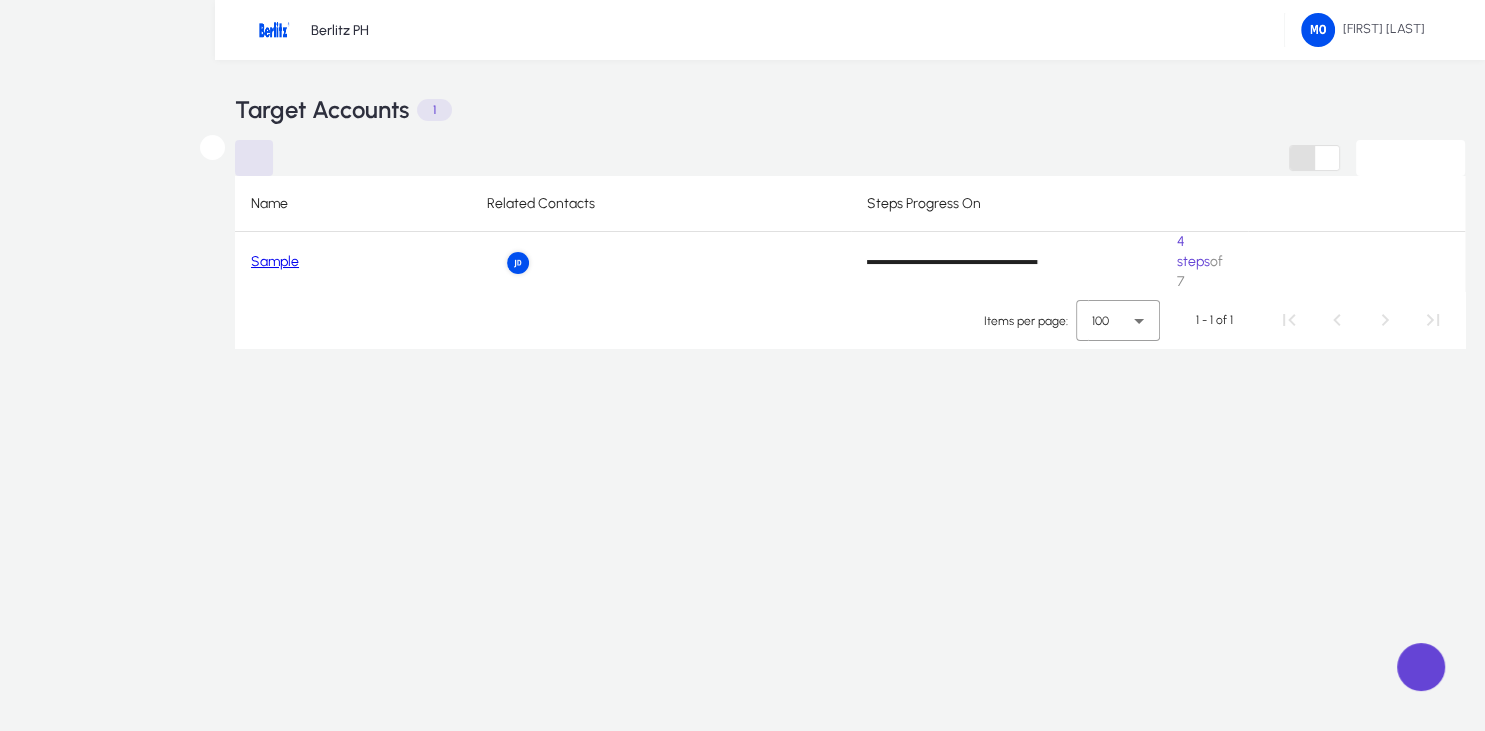 click 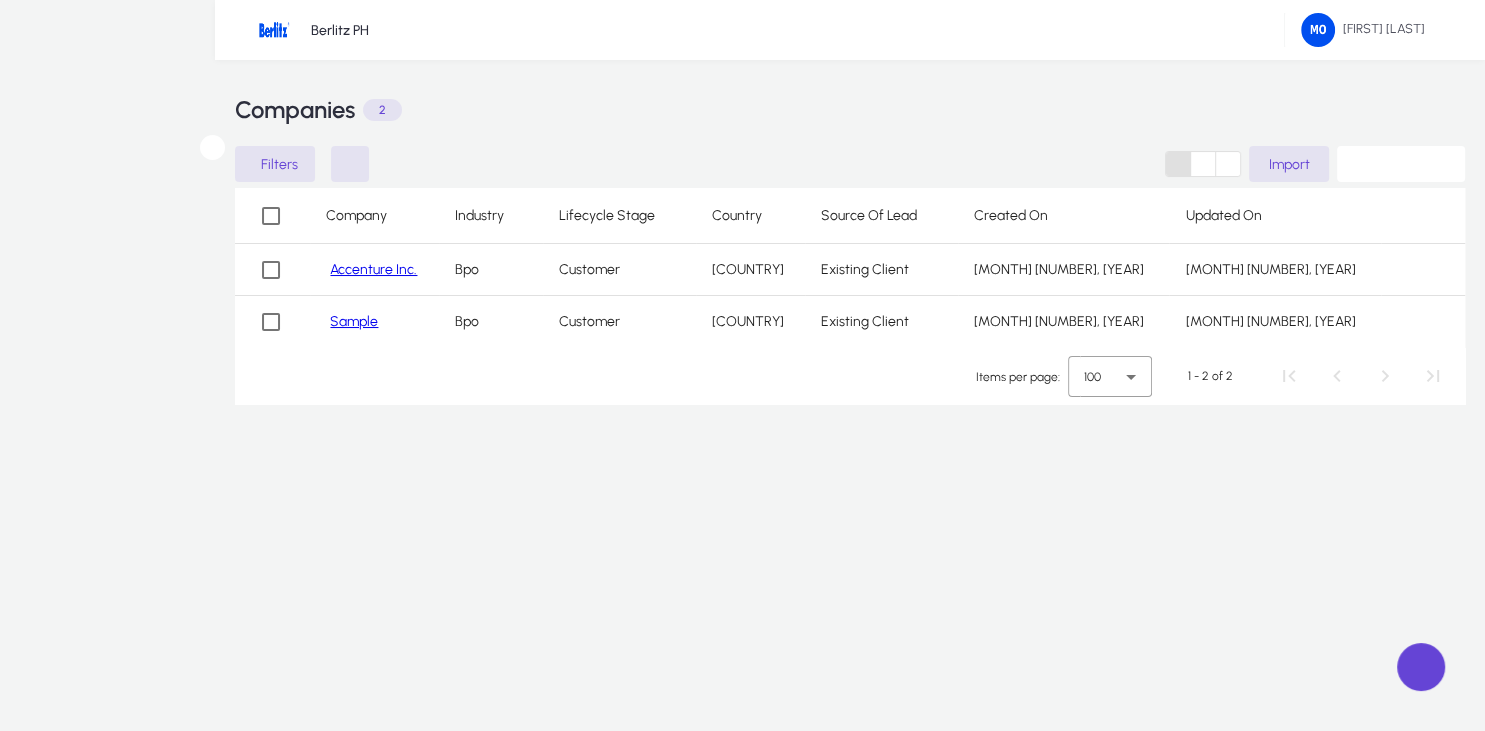 click on "Contacts" 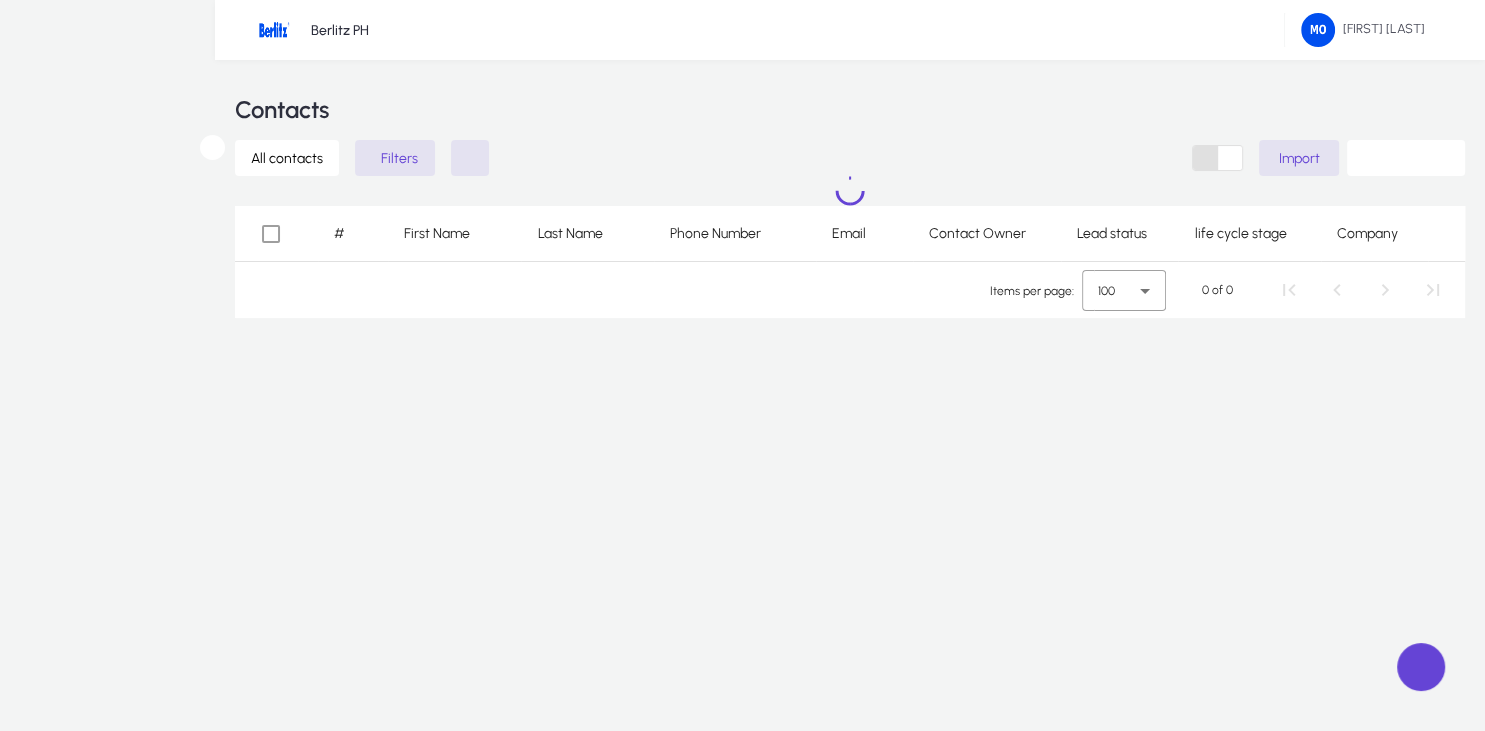 click on "Deals" 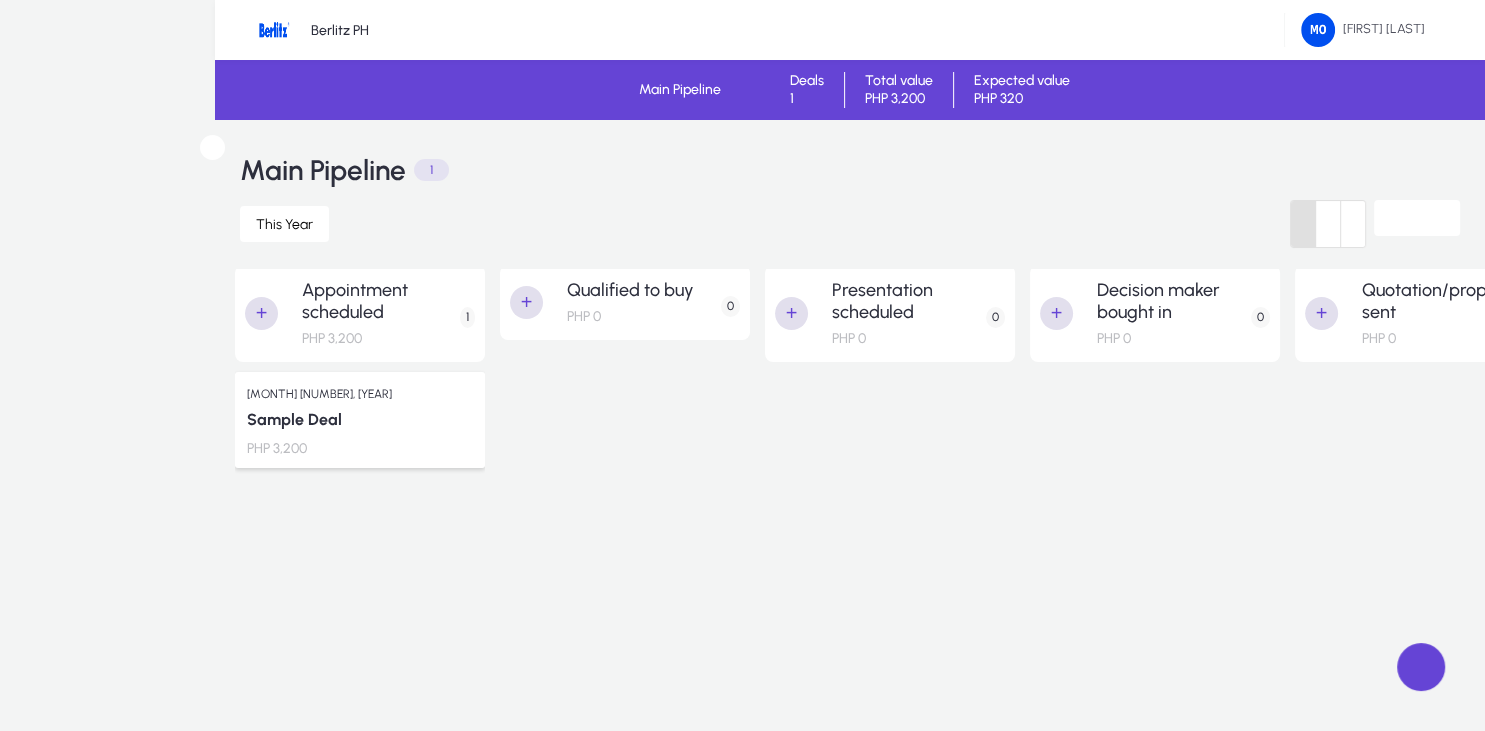 click on "Products" 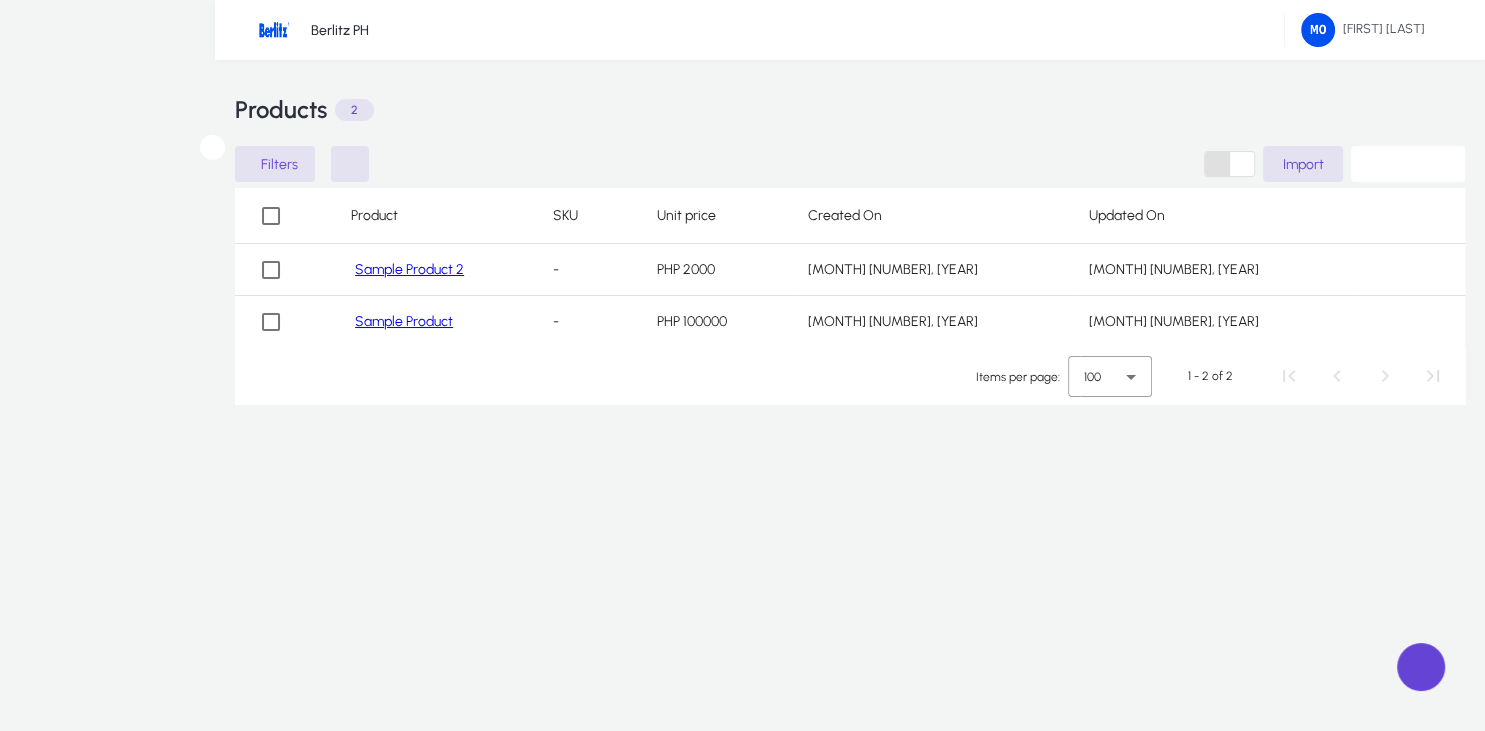 click on "Reports" 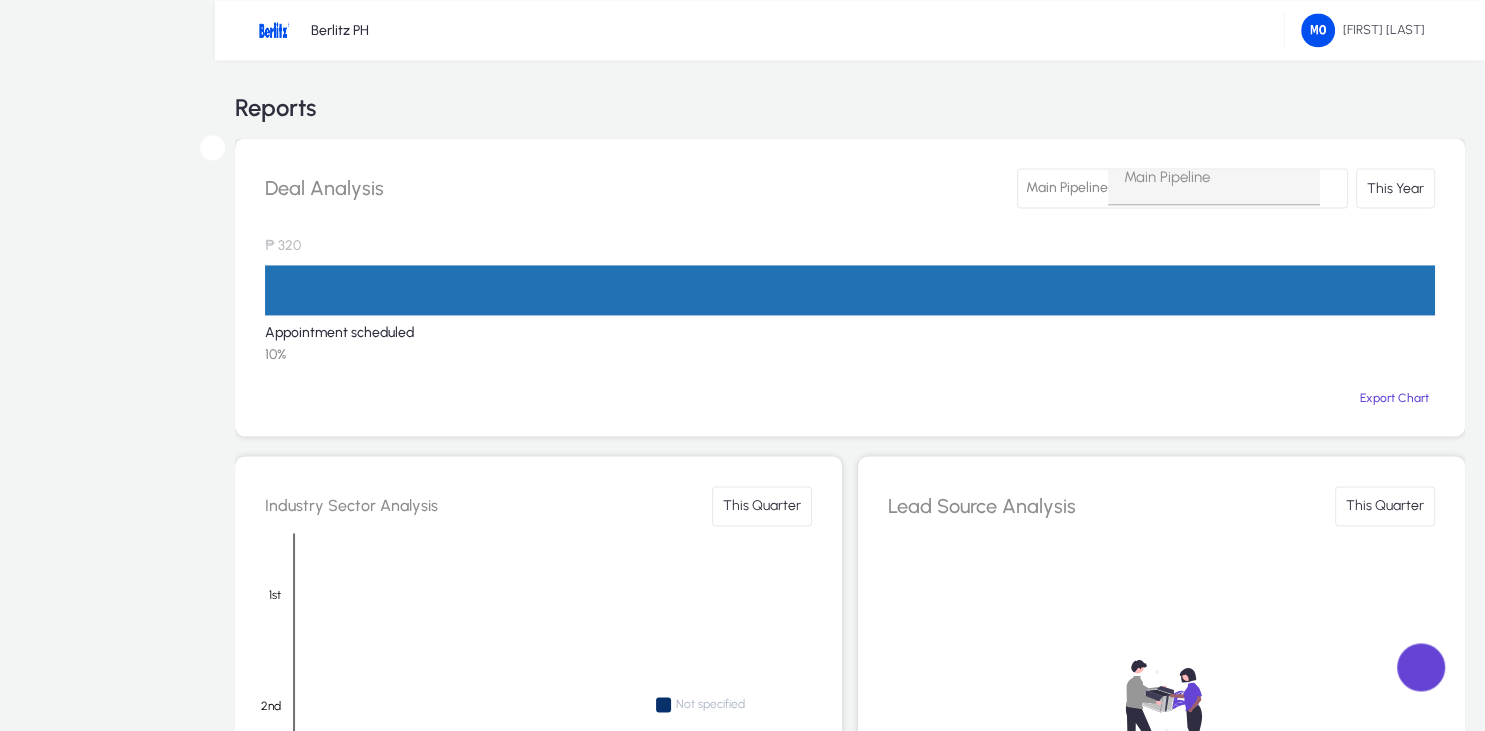 scroll, scrollTop: 0, scrollLeft: 0, axis: both 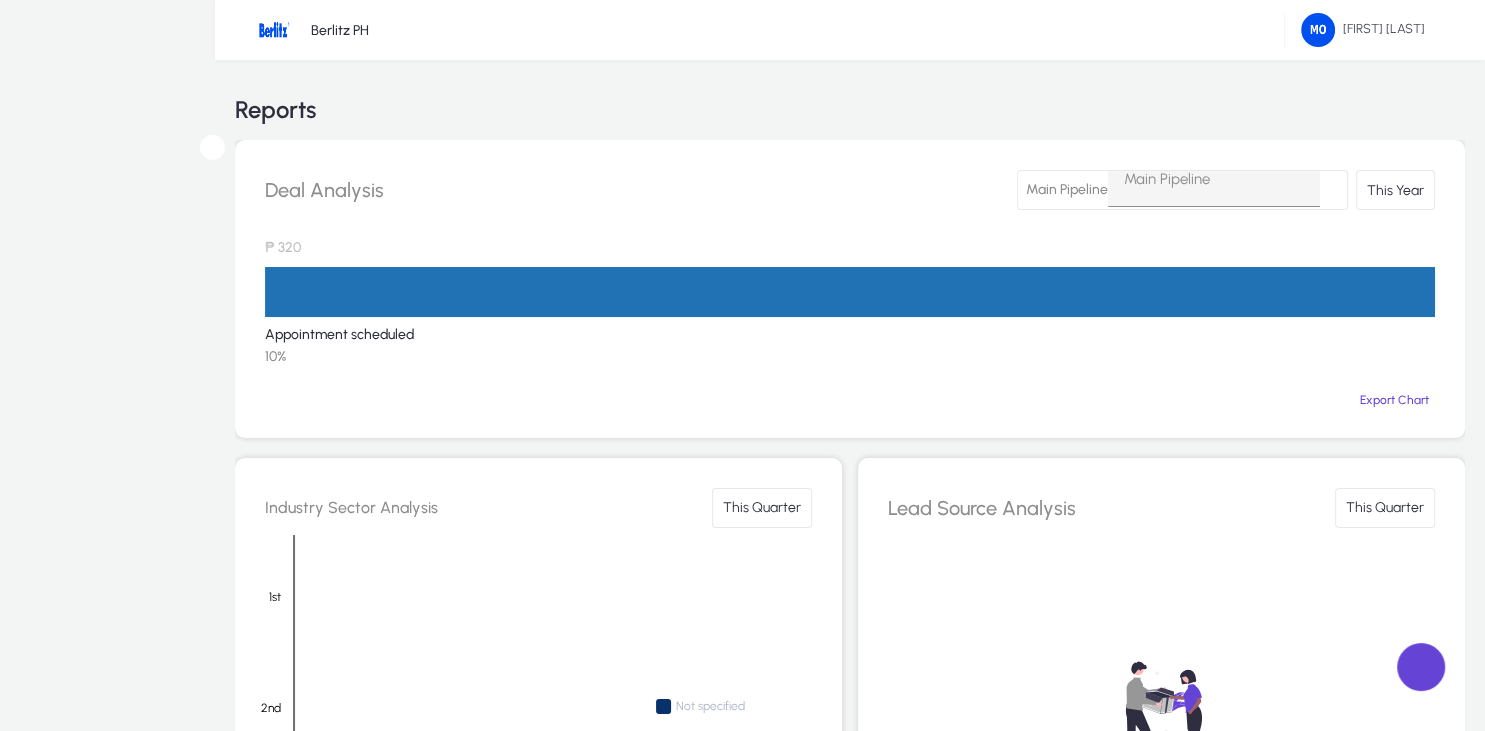 click on "Sales" at bounding box center [0, 0] 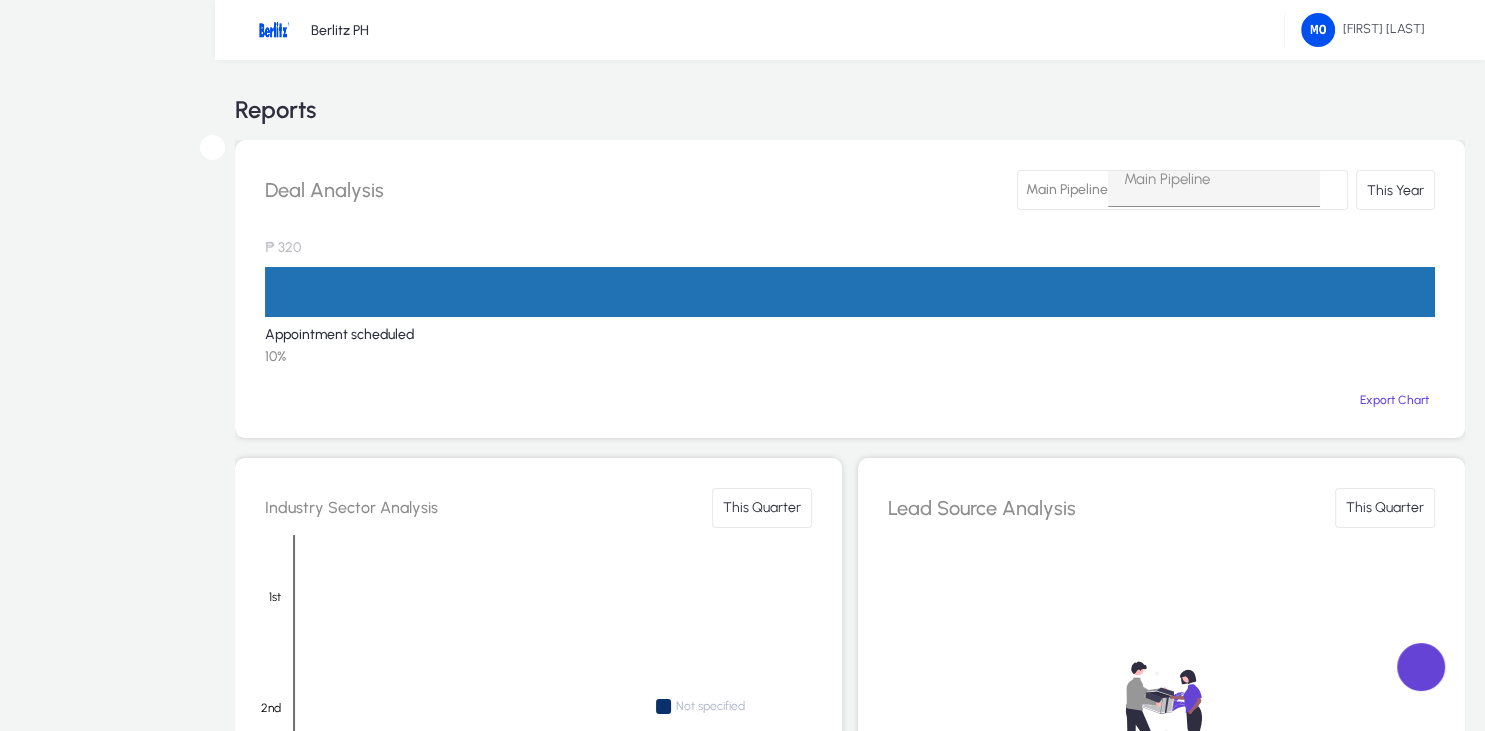 scroll, scrollTop: 66, scrollLeft: 0, axis: vertical 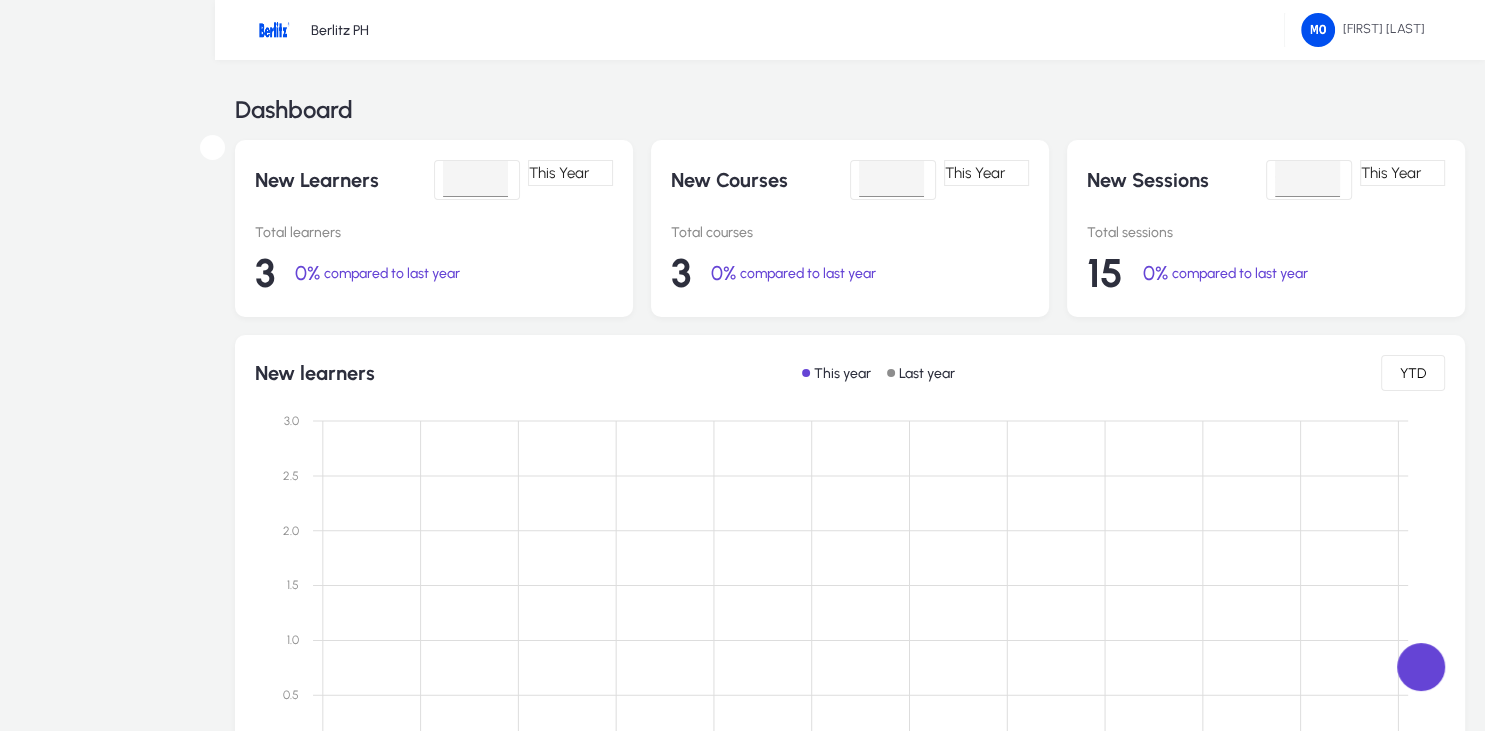 click at bounding box center [0, 0] 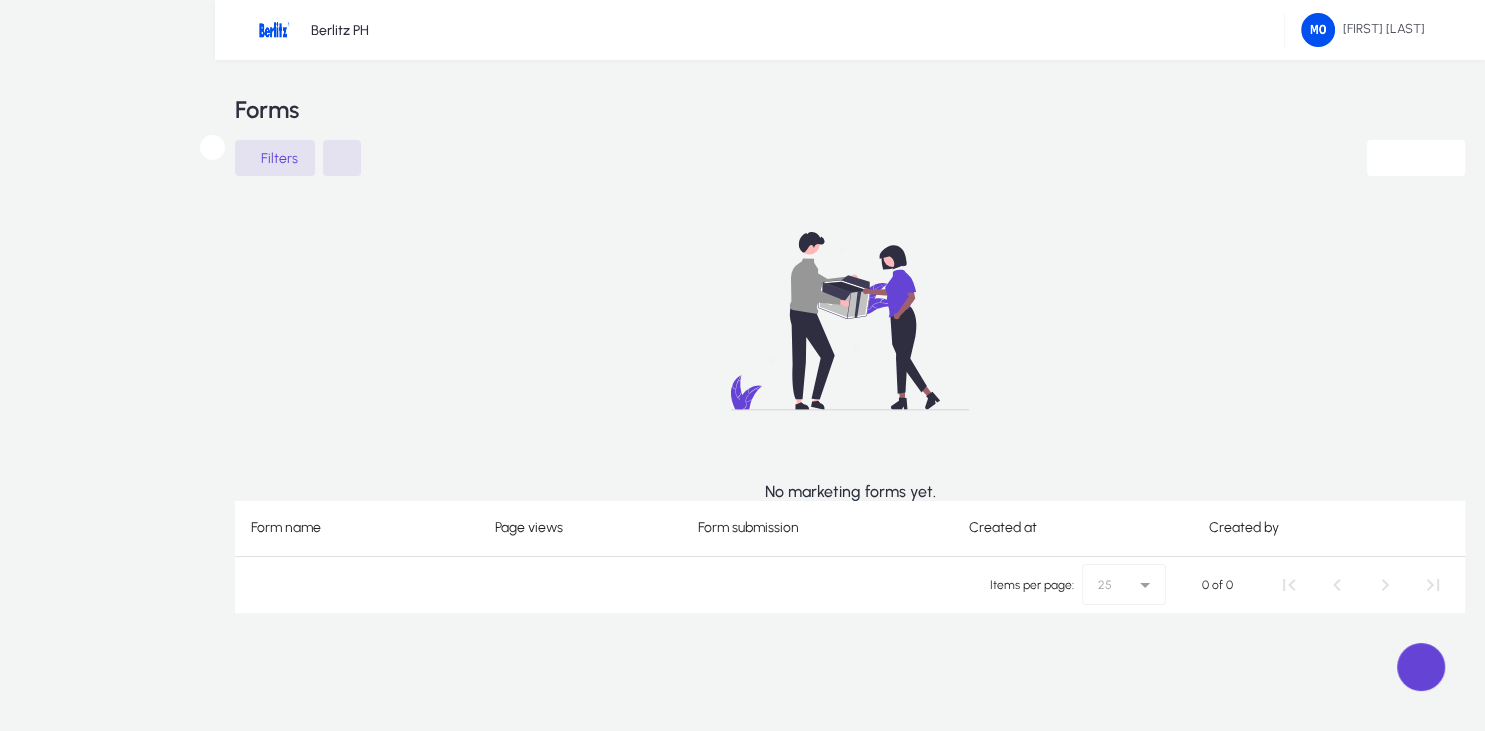 click on "Marketing" at bounding box center [0, 0] 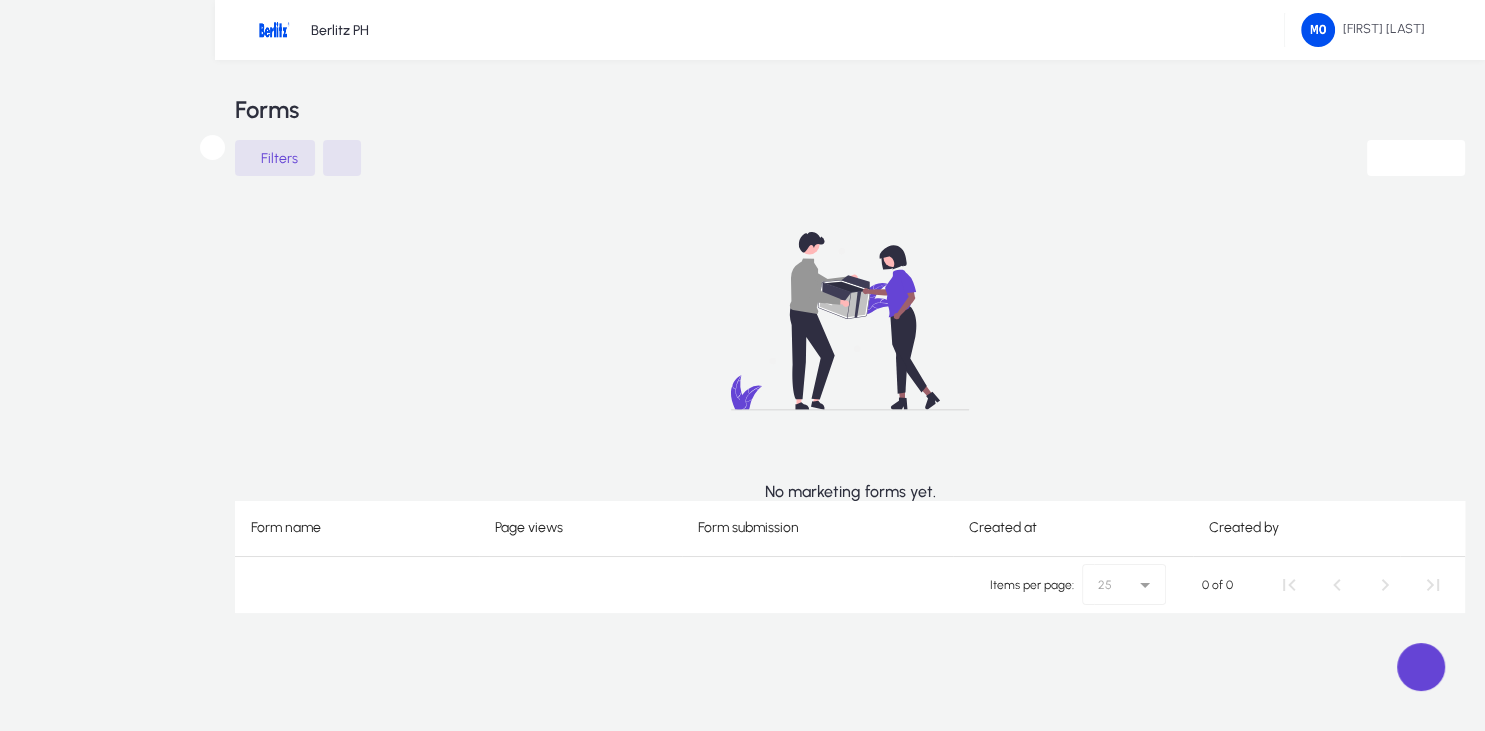 scroll, scrollTop: 0, scrollLeft: 0, axis: both 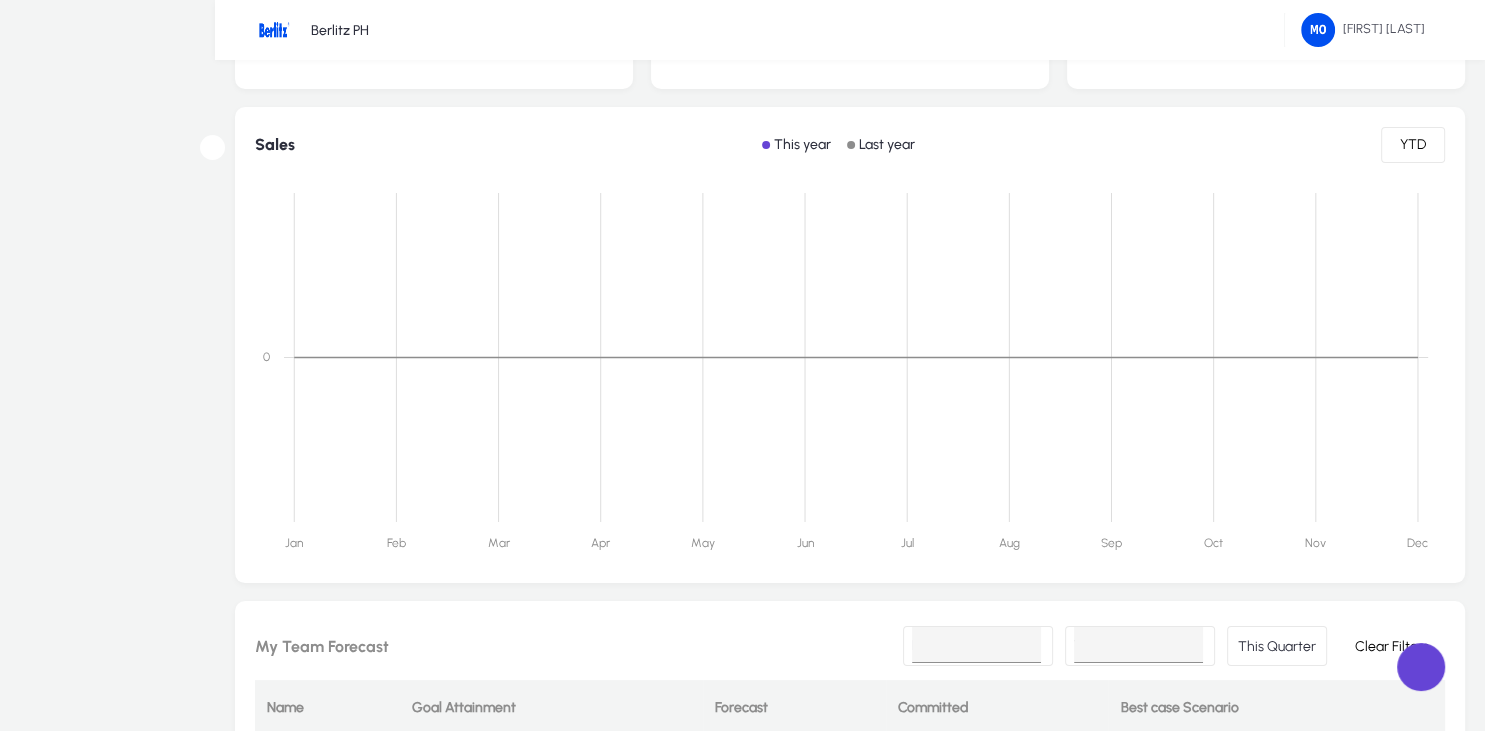 click 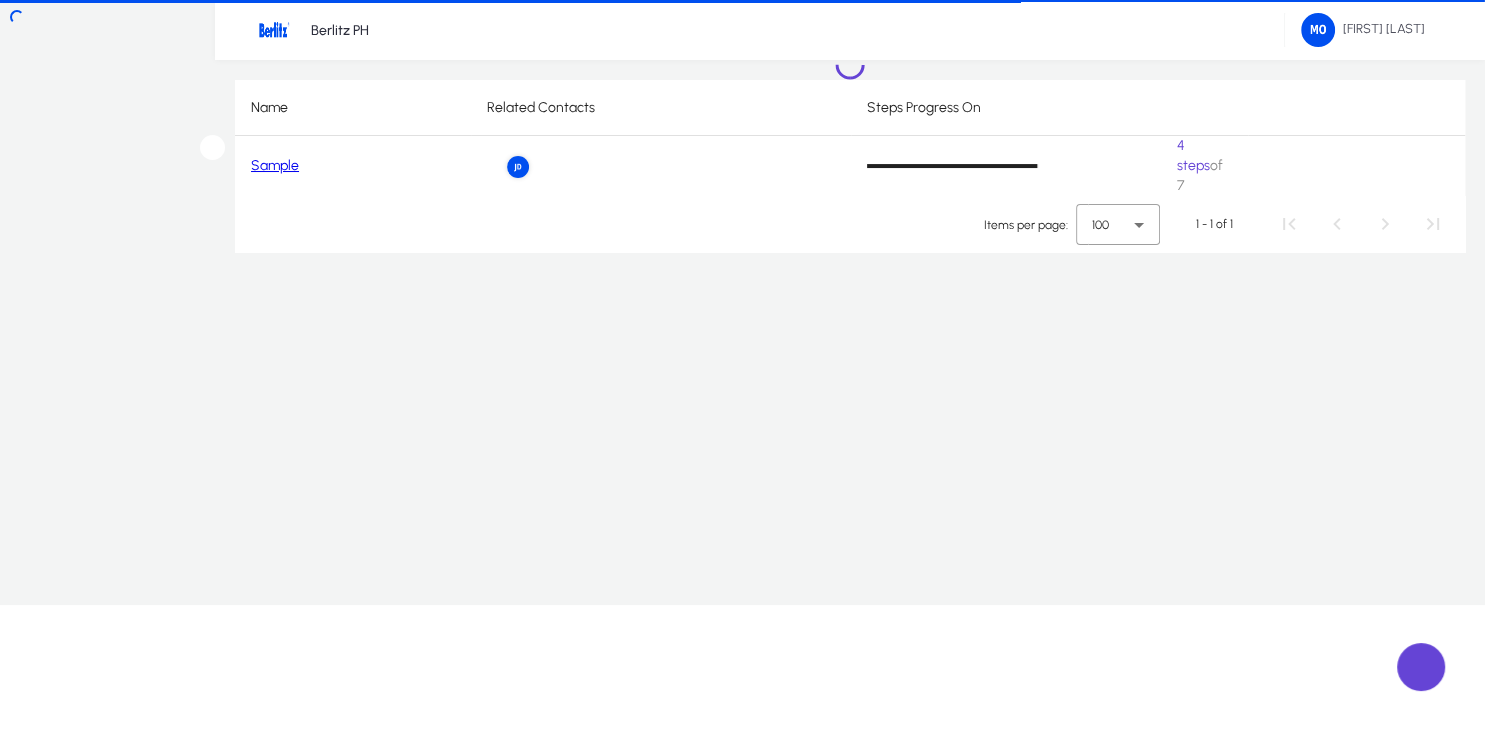 click on "Companies" 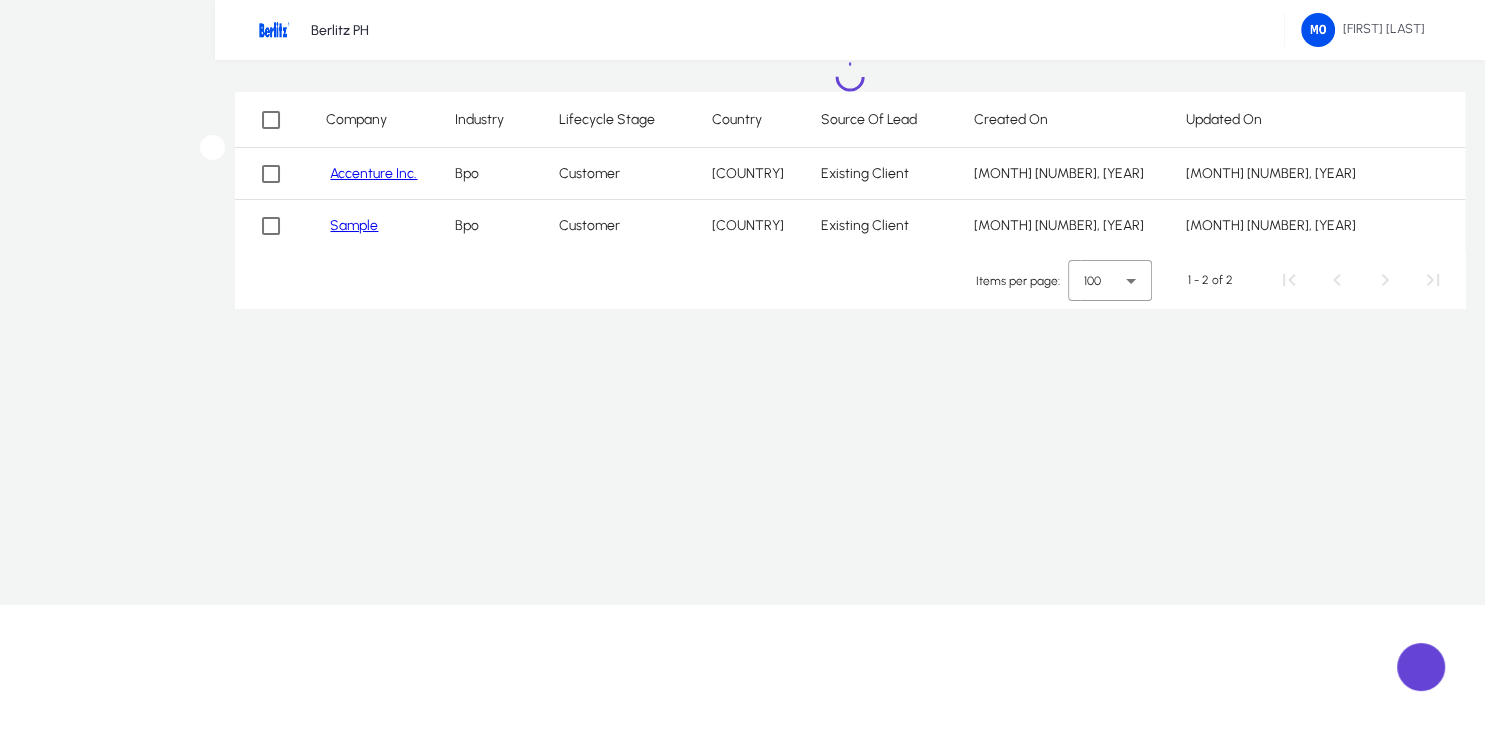 click at bounding box center (0, 0) 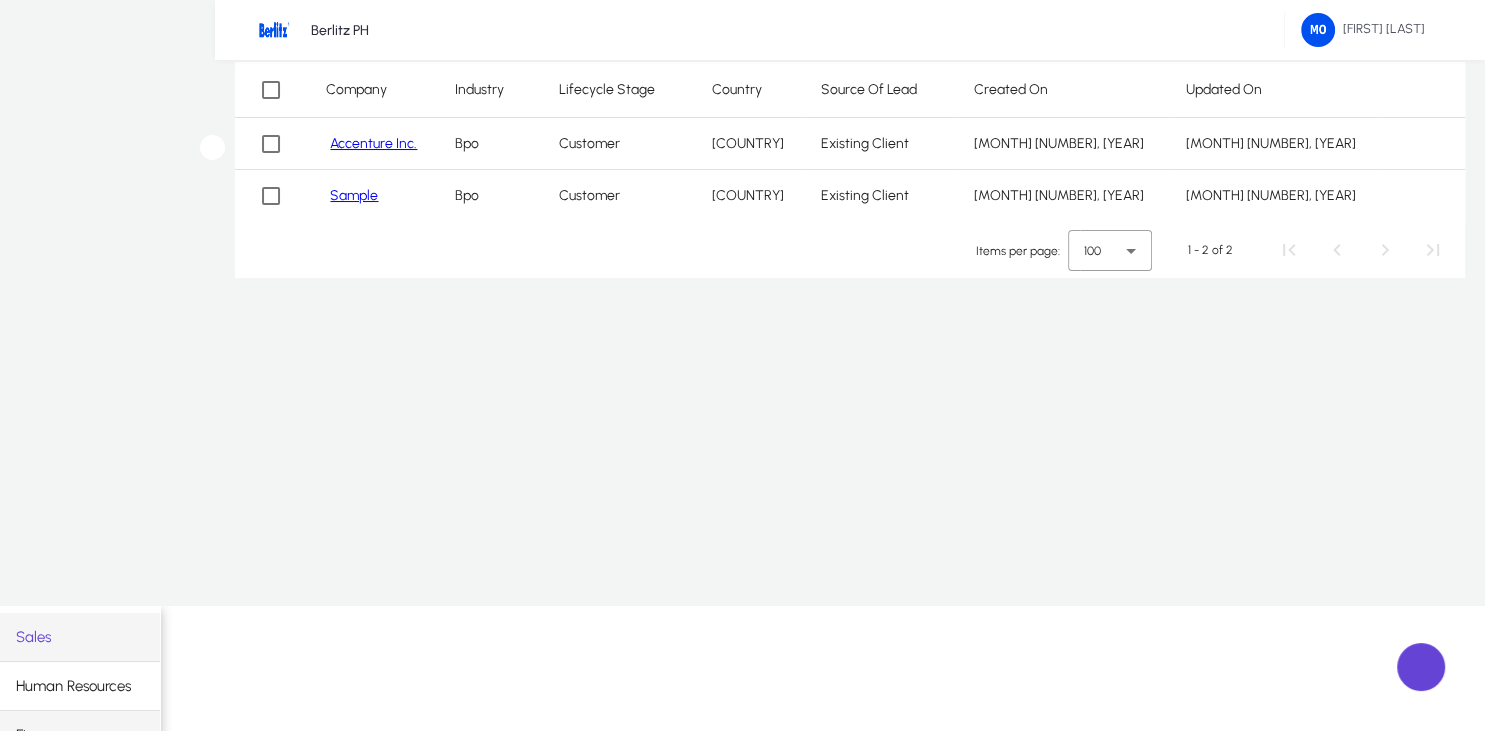 click on "Finance" at bounding box center [41, 735] 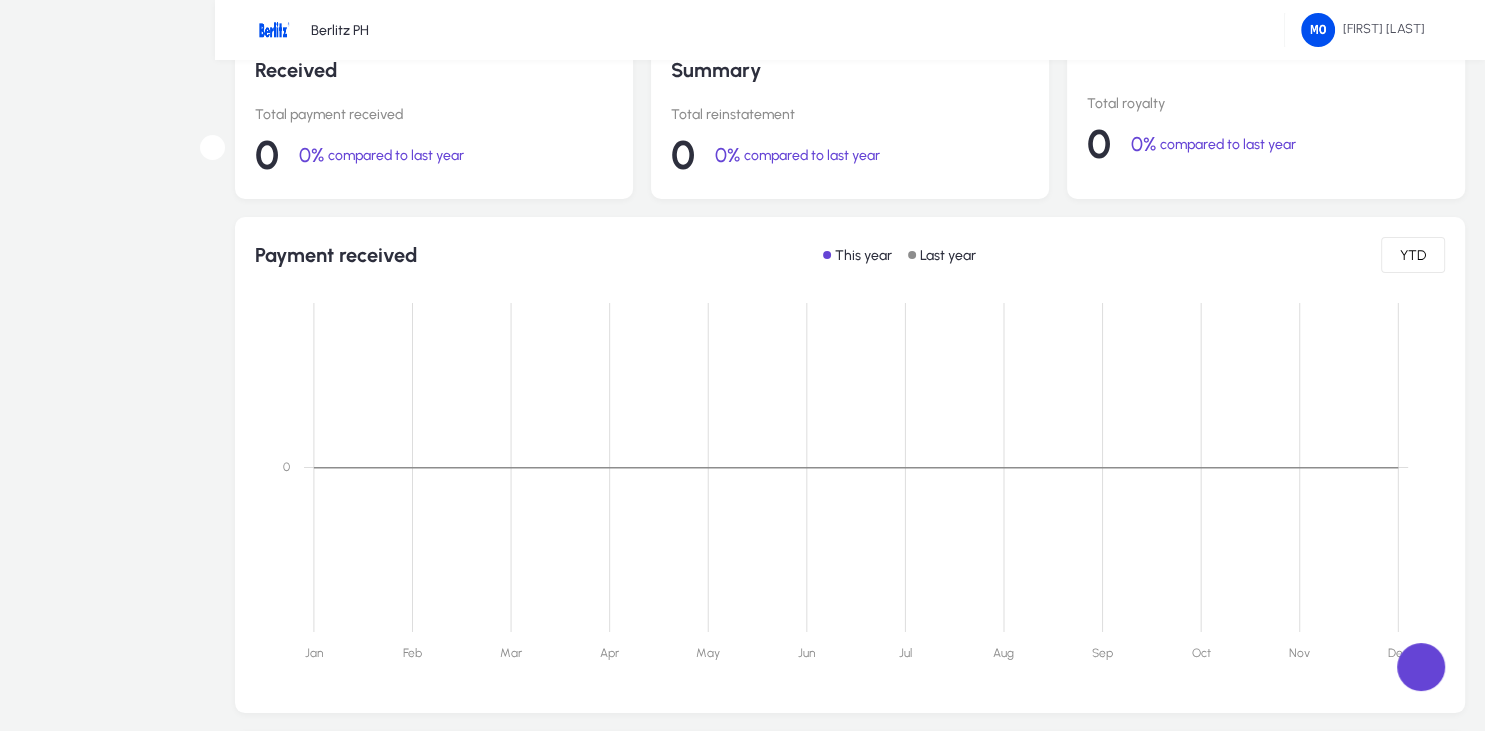 click on "Quotations" 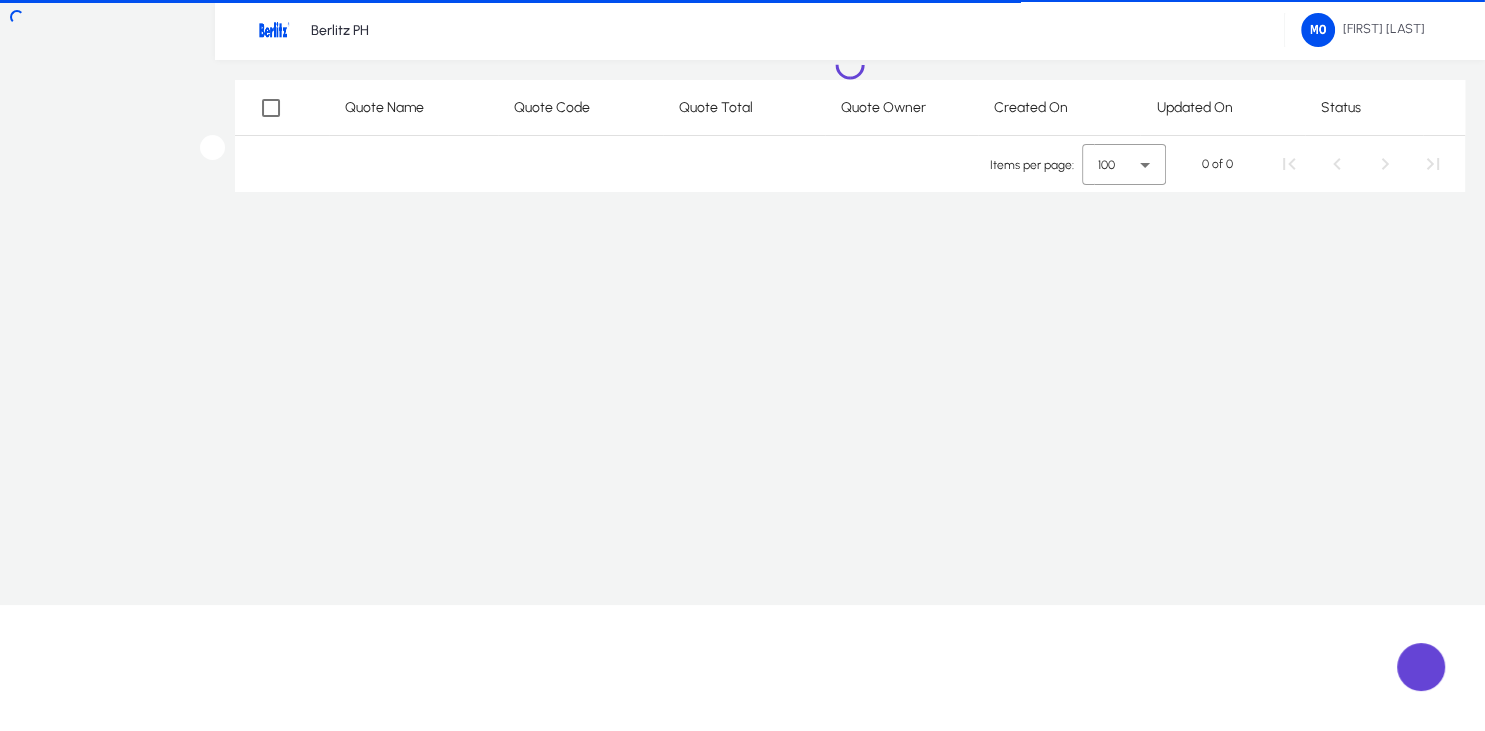 click on "Royalty" 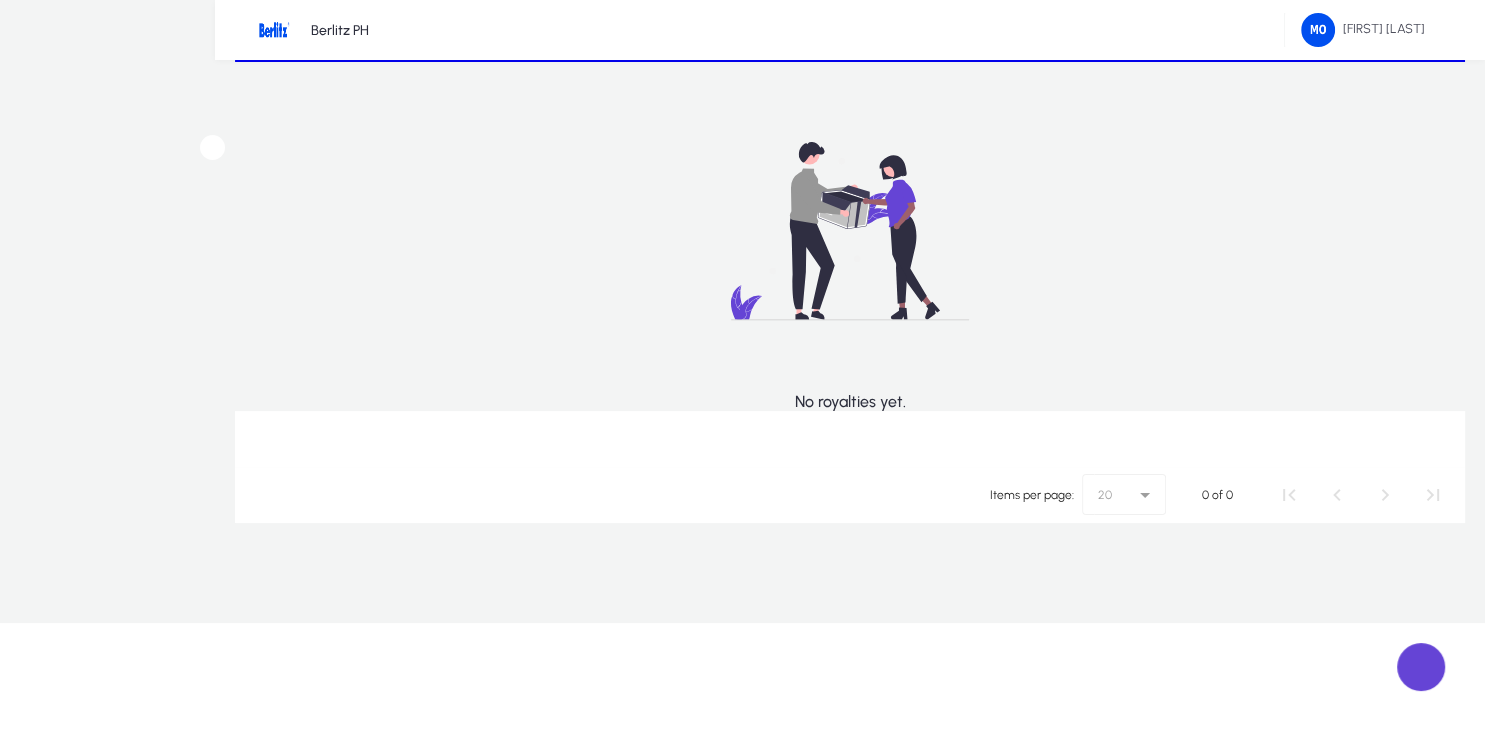 click at bounding box center [0, 0] 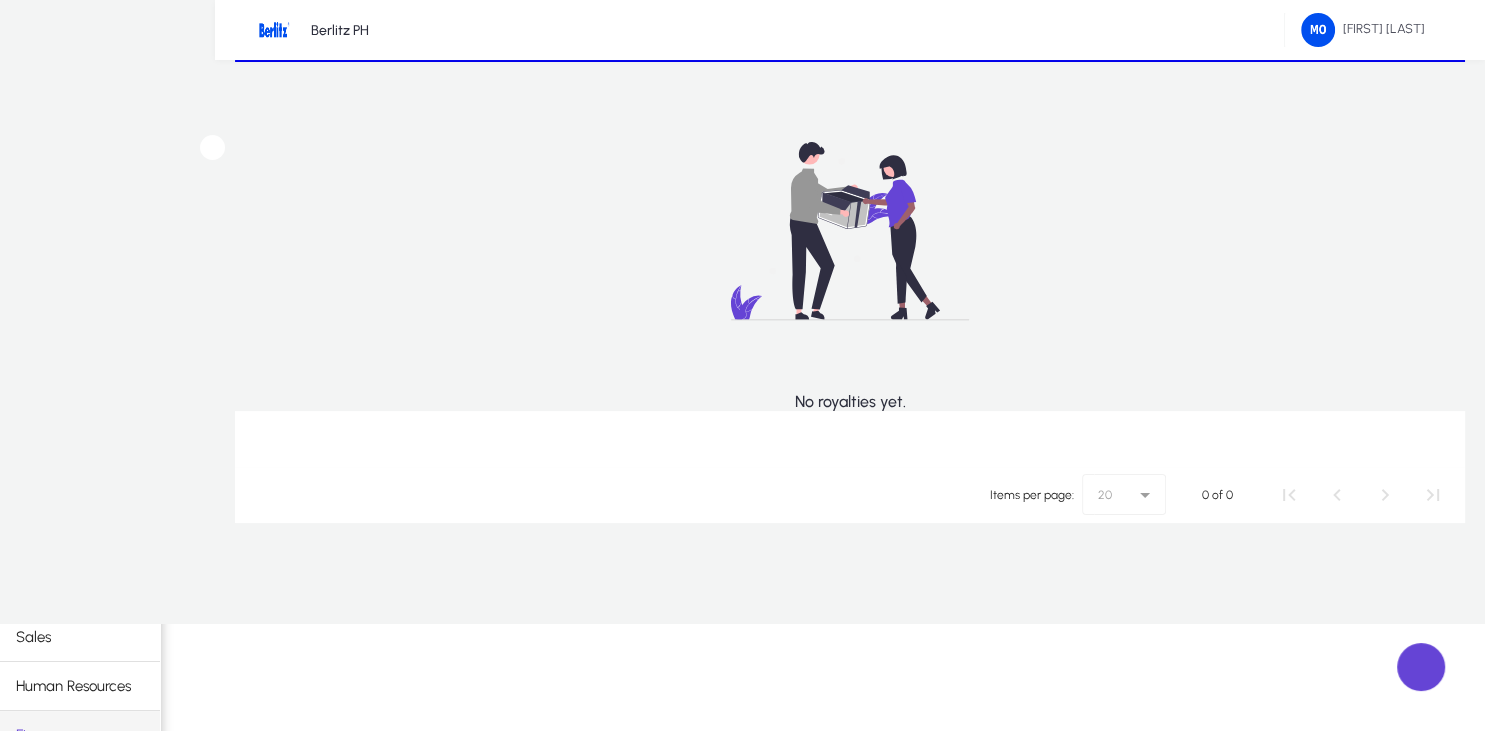 scroll, scrollTop: 66, scrollLeft: 0, axis: vertical 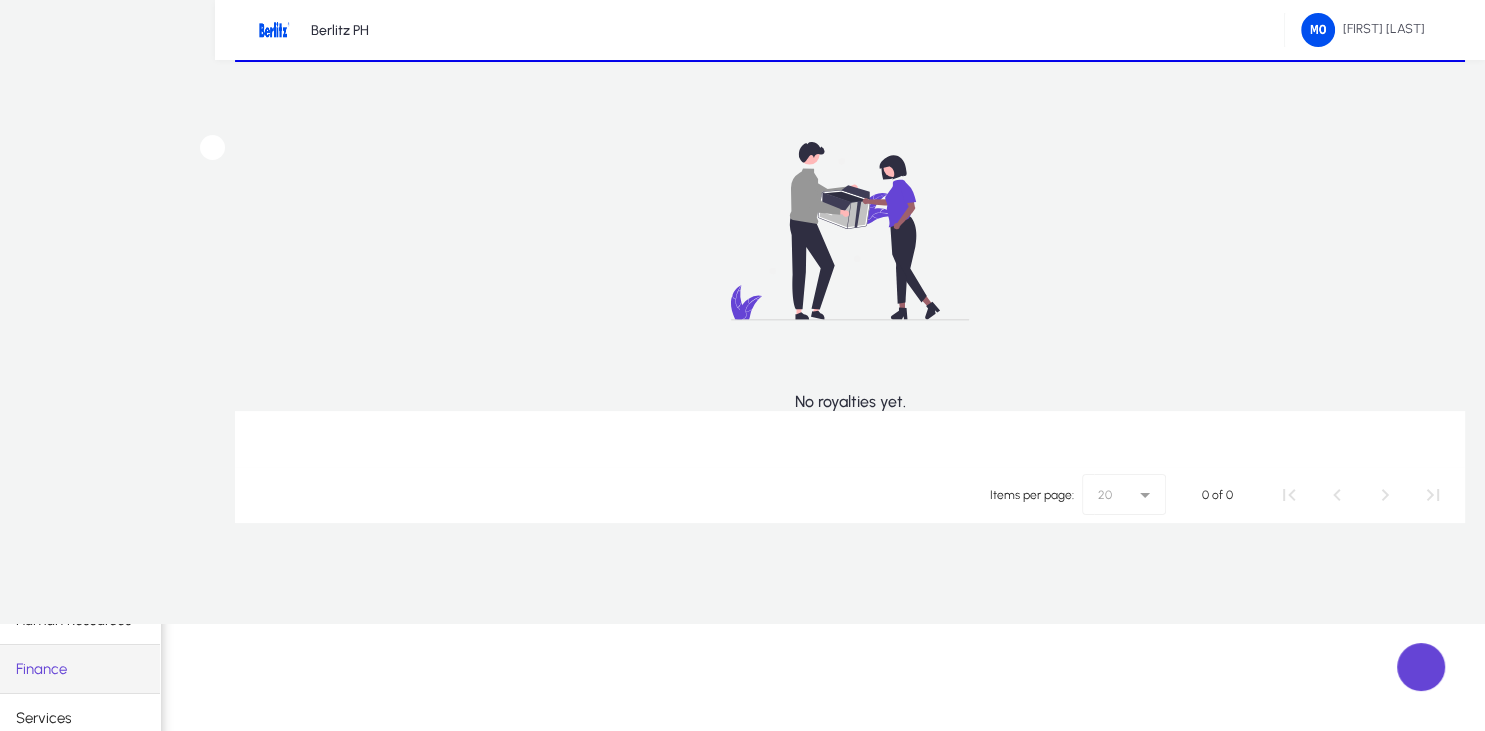 click on "Operations" at bounding box center [52, 865] 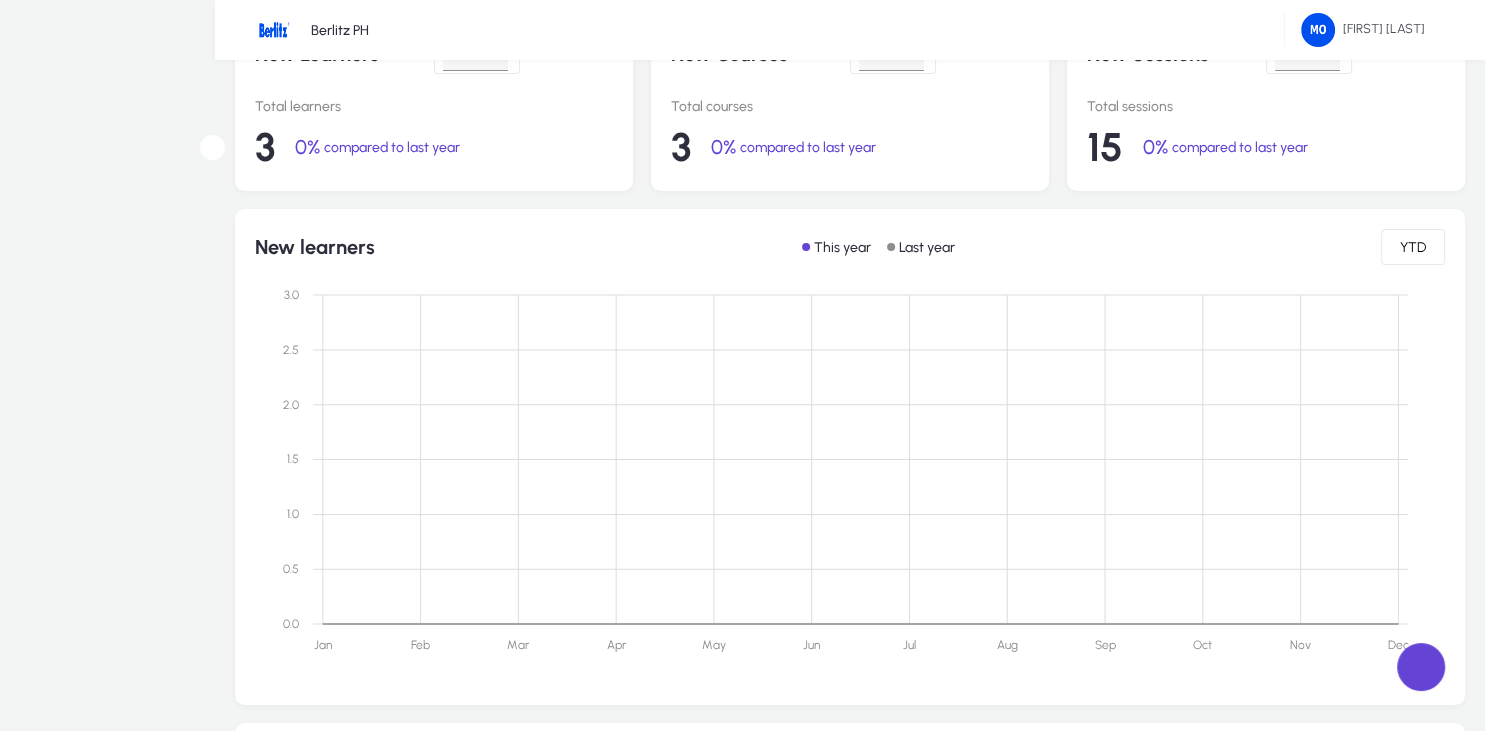 click on "Instructors" 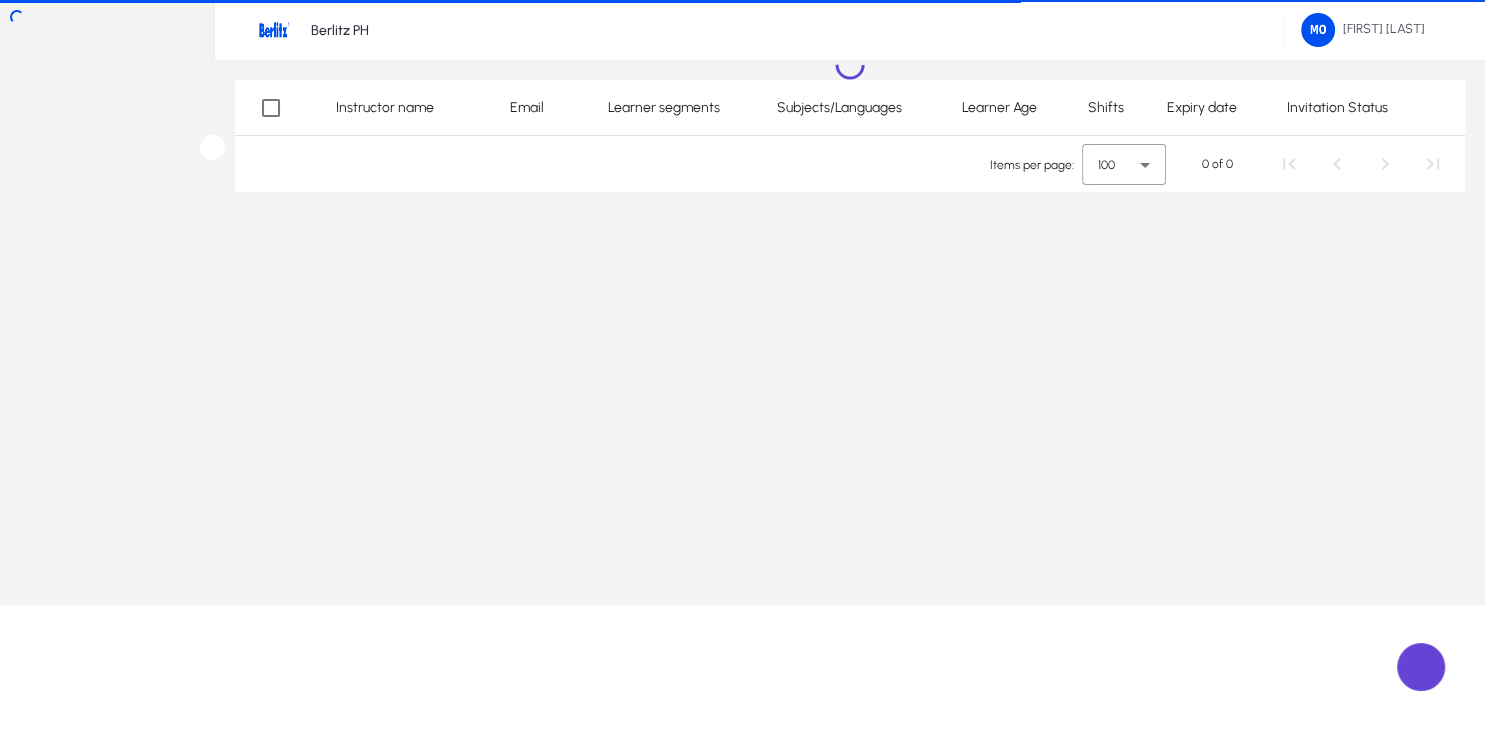 scroll, scrollTop: 125, scrollLeft: 0, axis: vertical 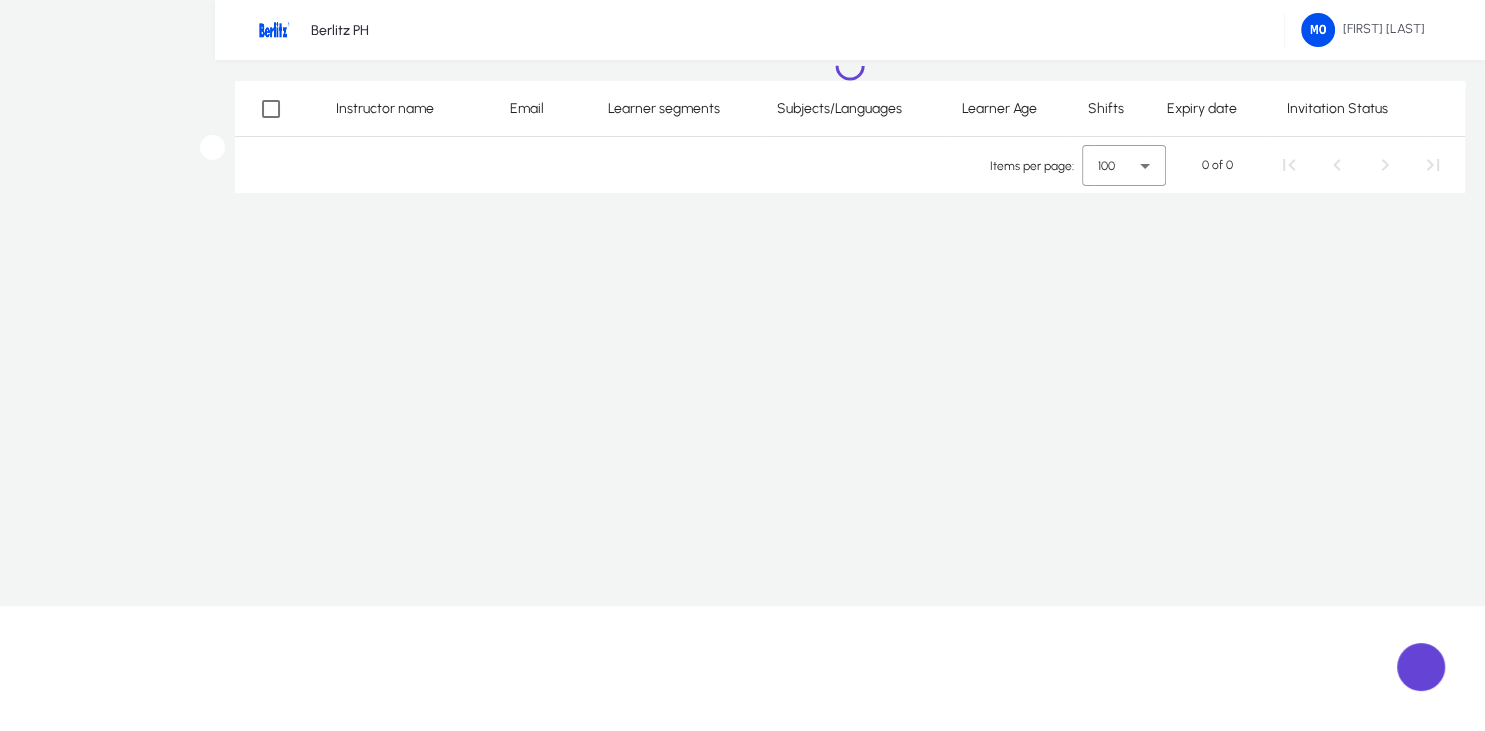 click on "Curriculum Designs" 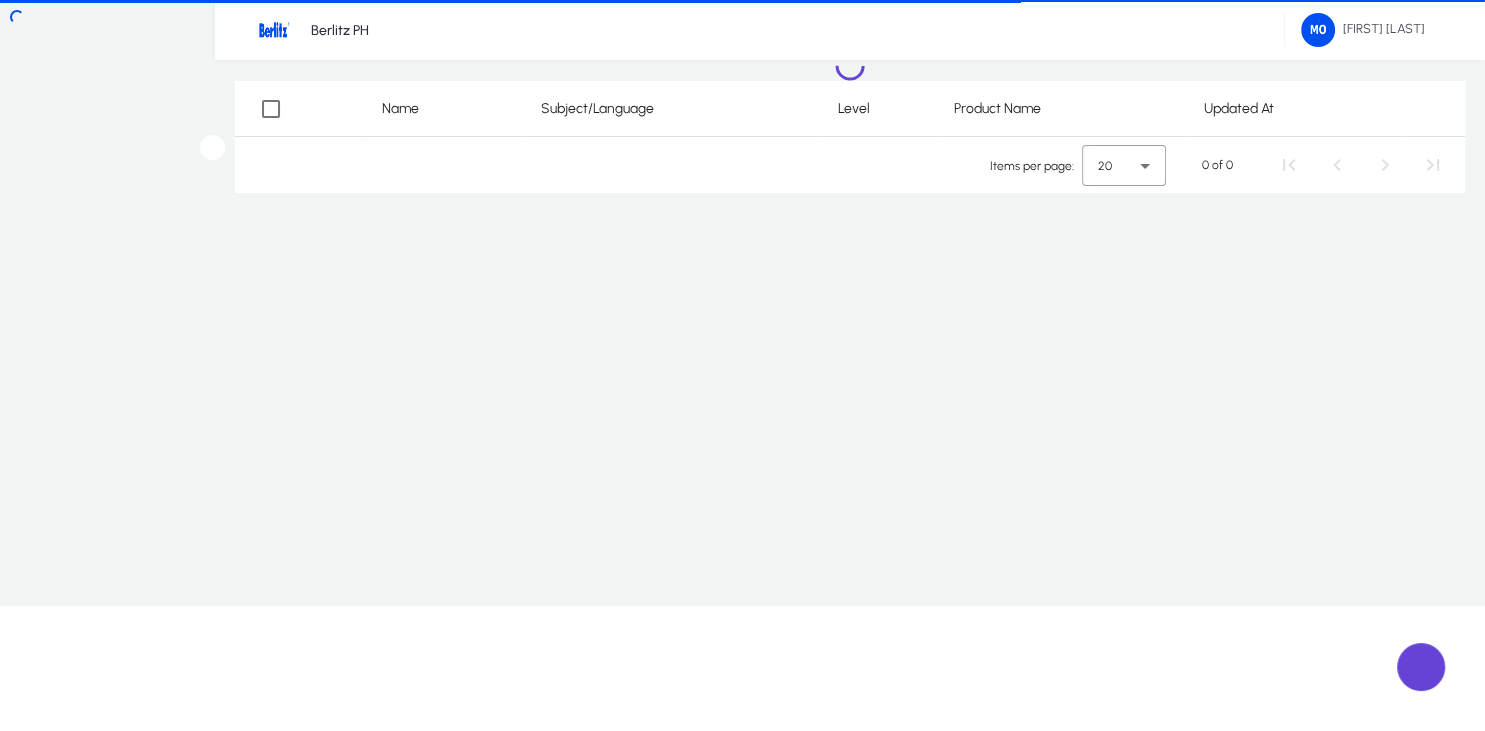 click on "Courses" 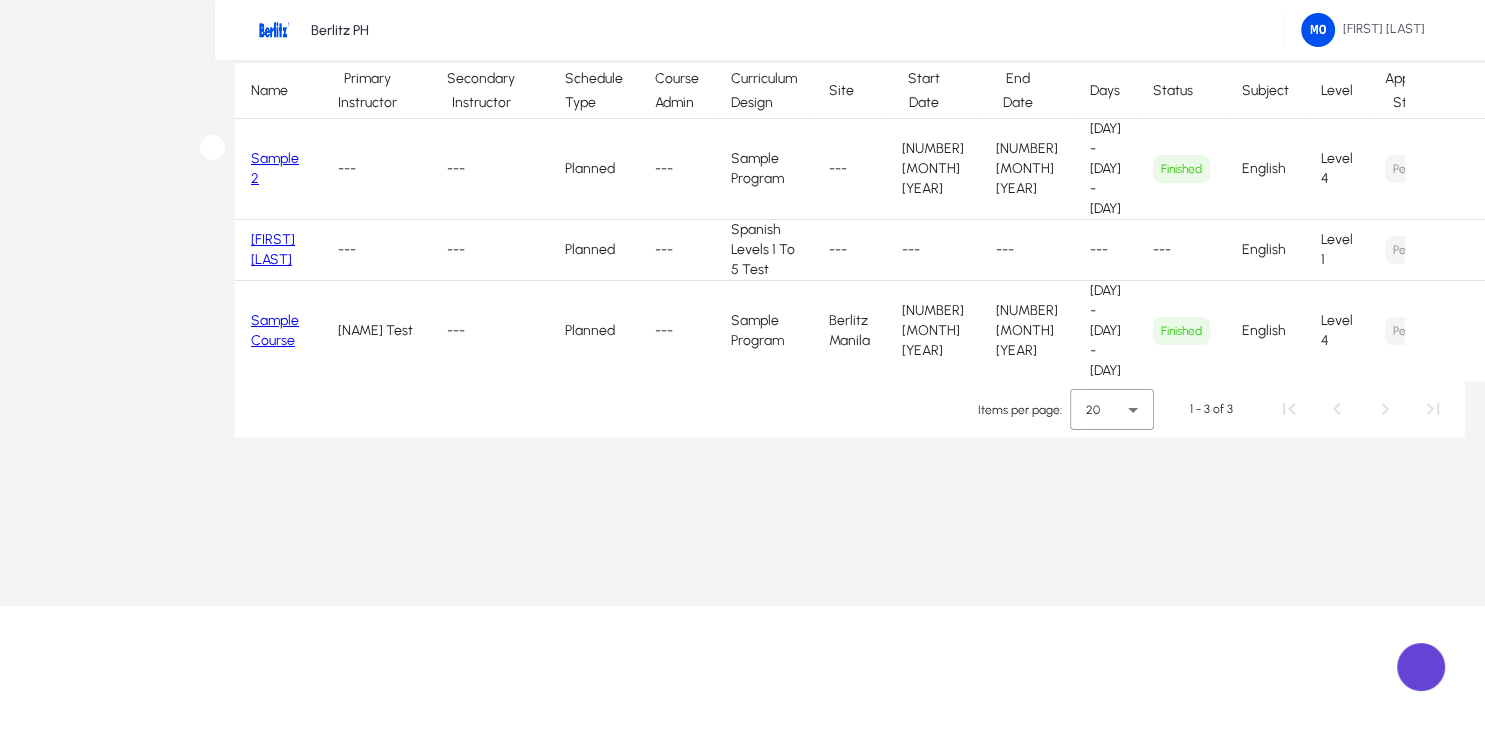 click on "Learning Cycle Forms" 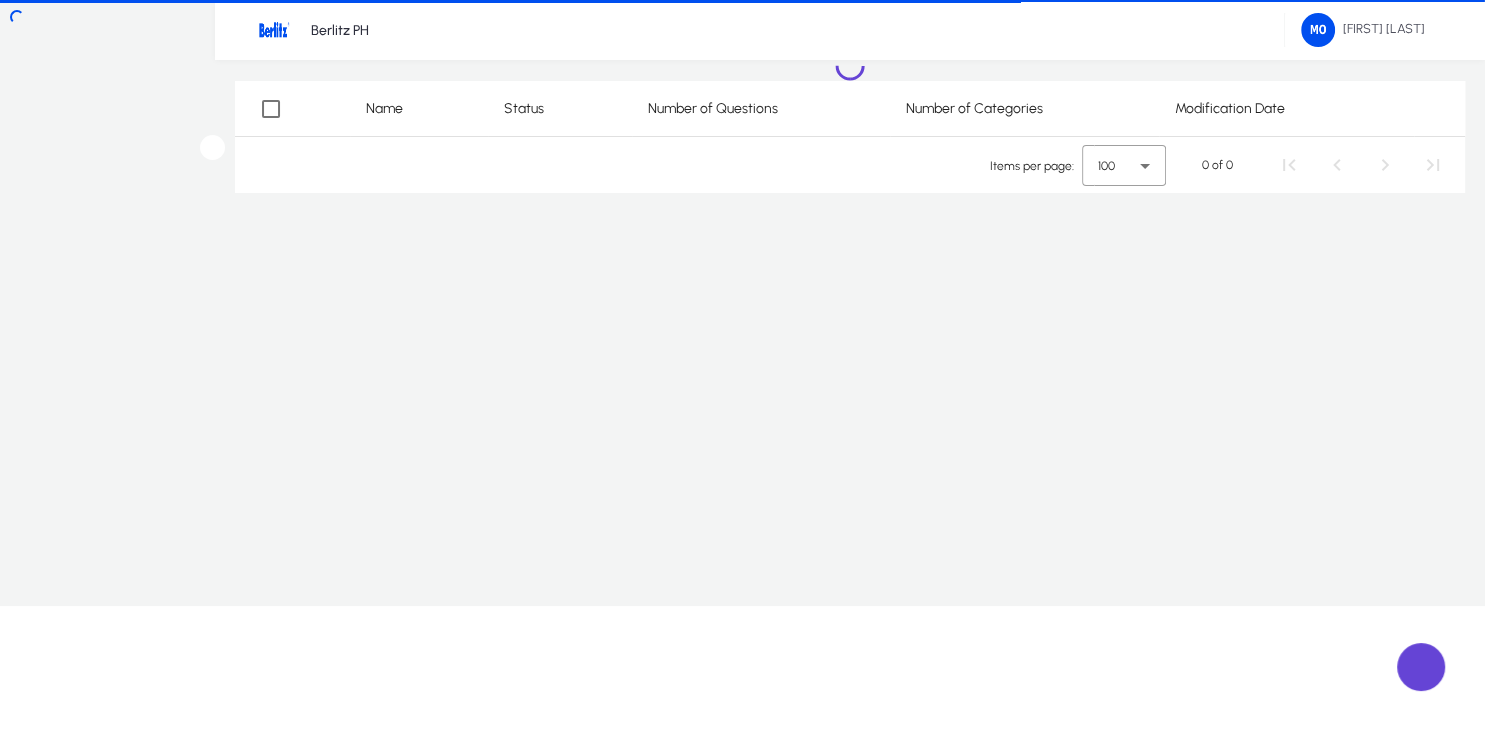 click on "License Keys" 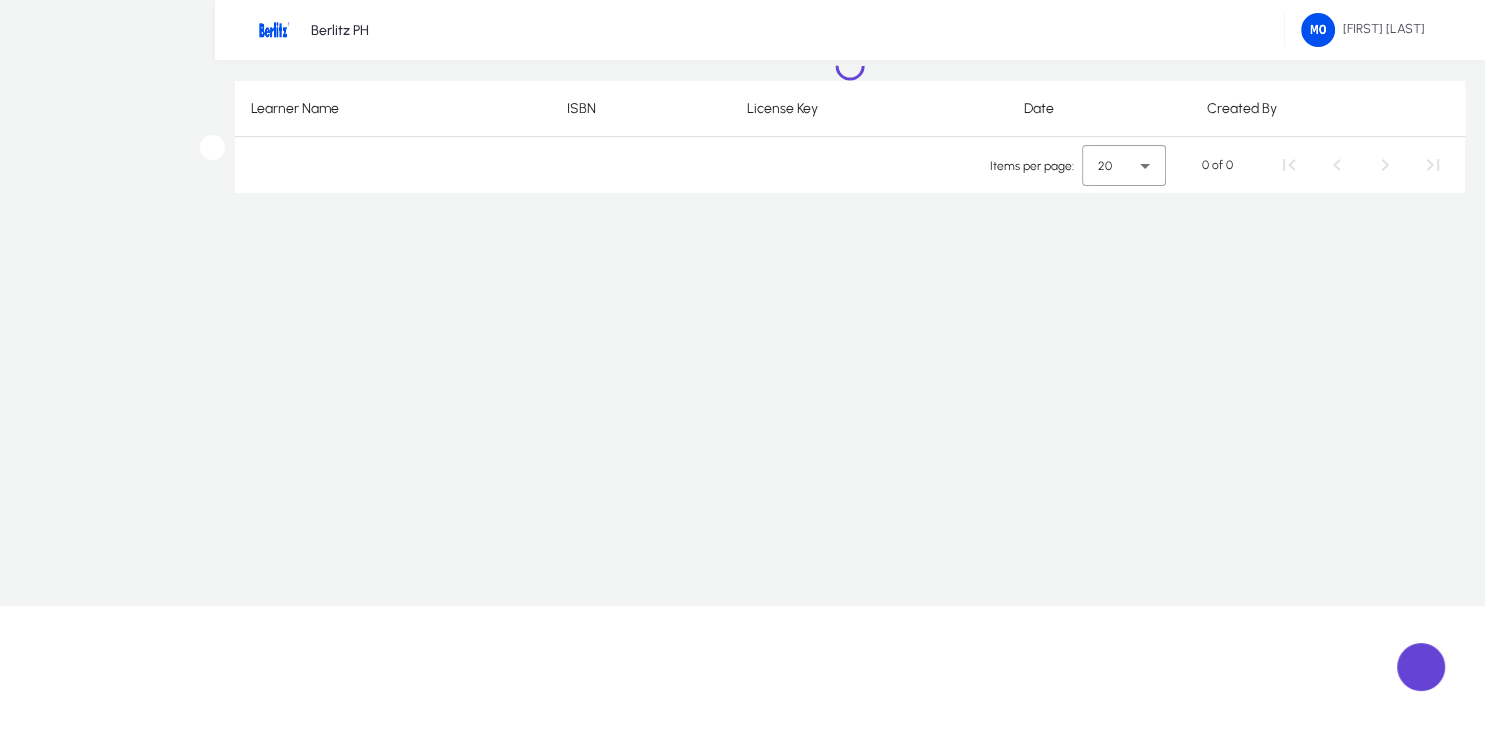 click on "Operations" at bounding box center (0, 0) 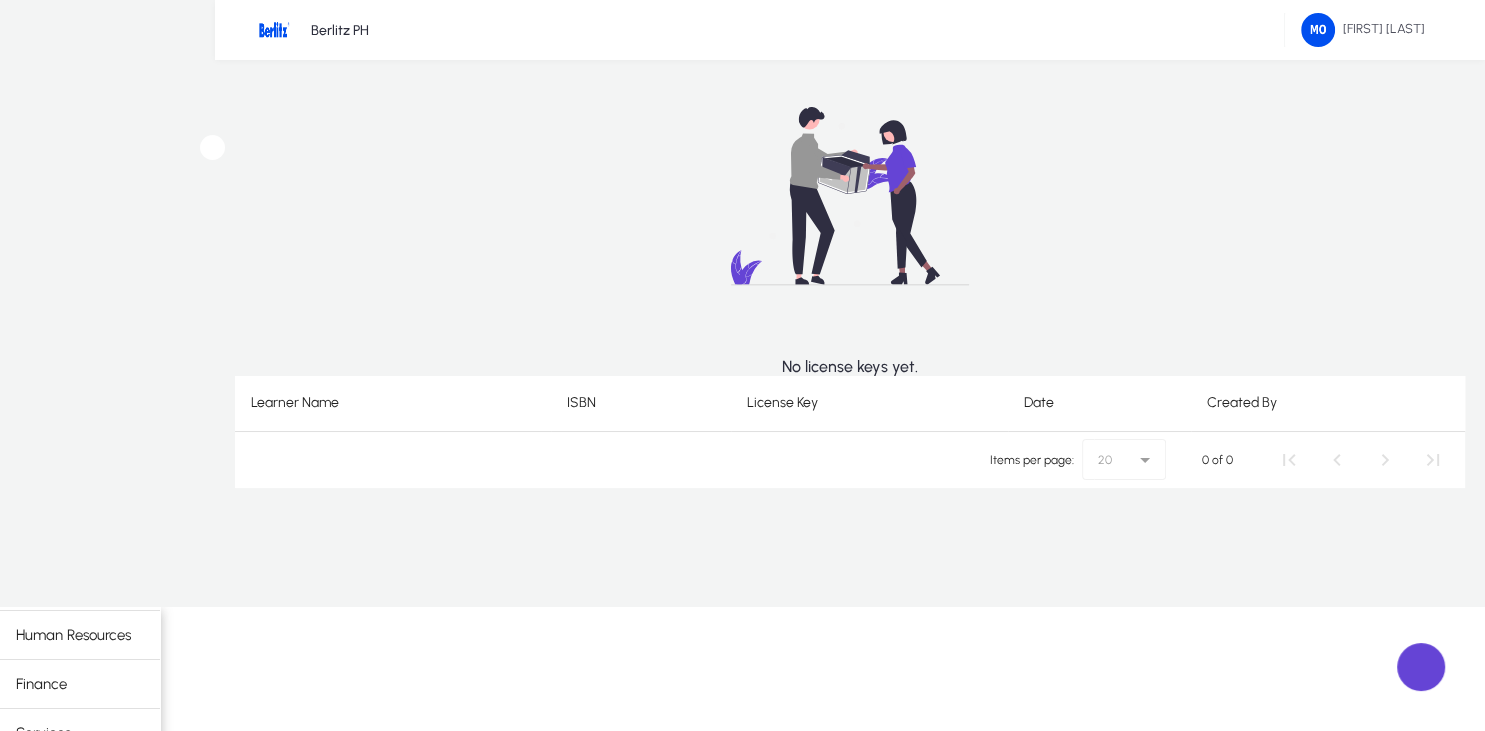 scroll, scrollTop: 66, scrollLeft: 0, axis: vertical 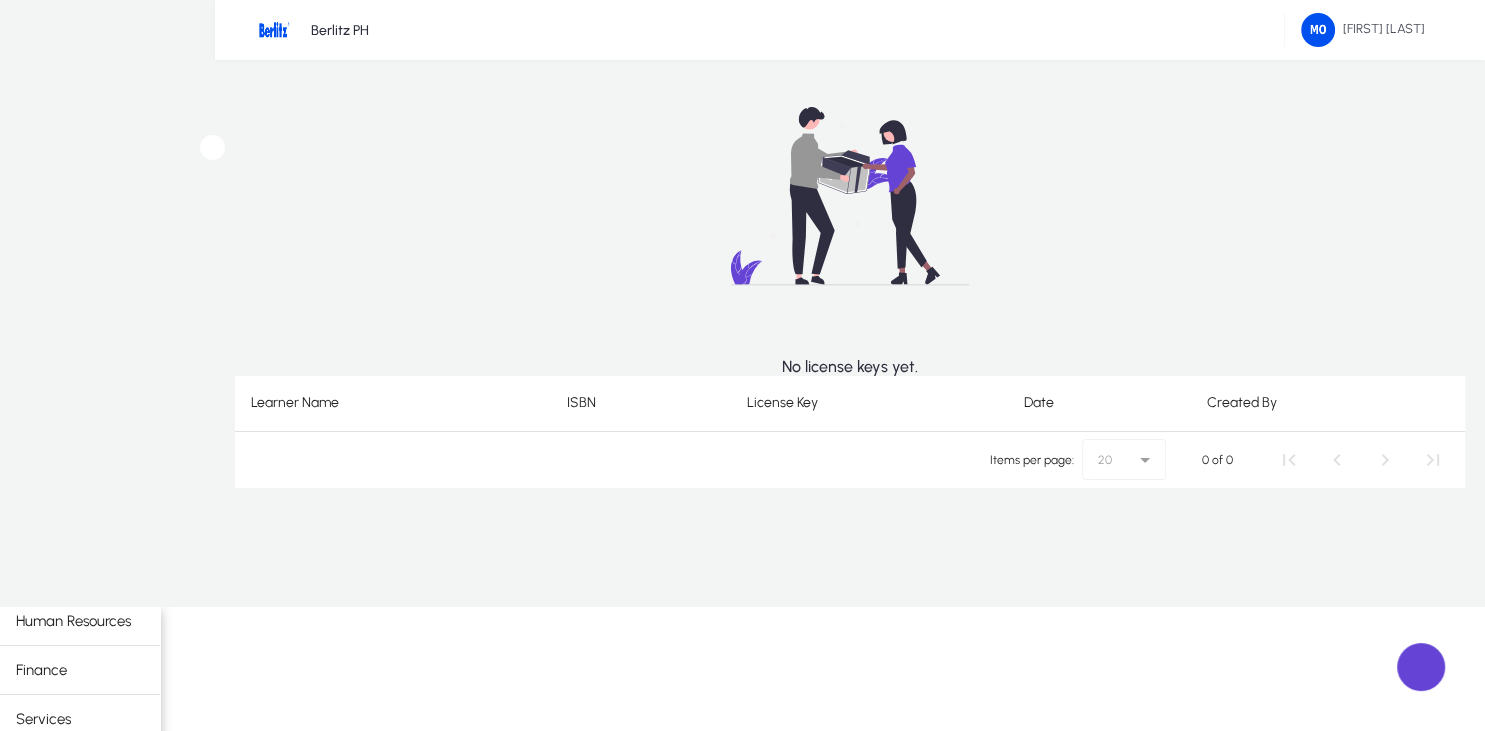 click on "Marketing" at bounding box center [48, 915] 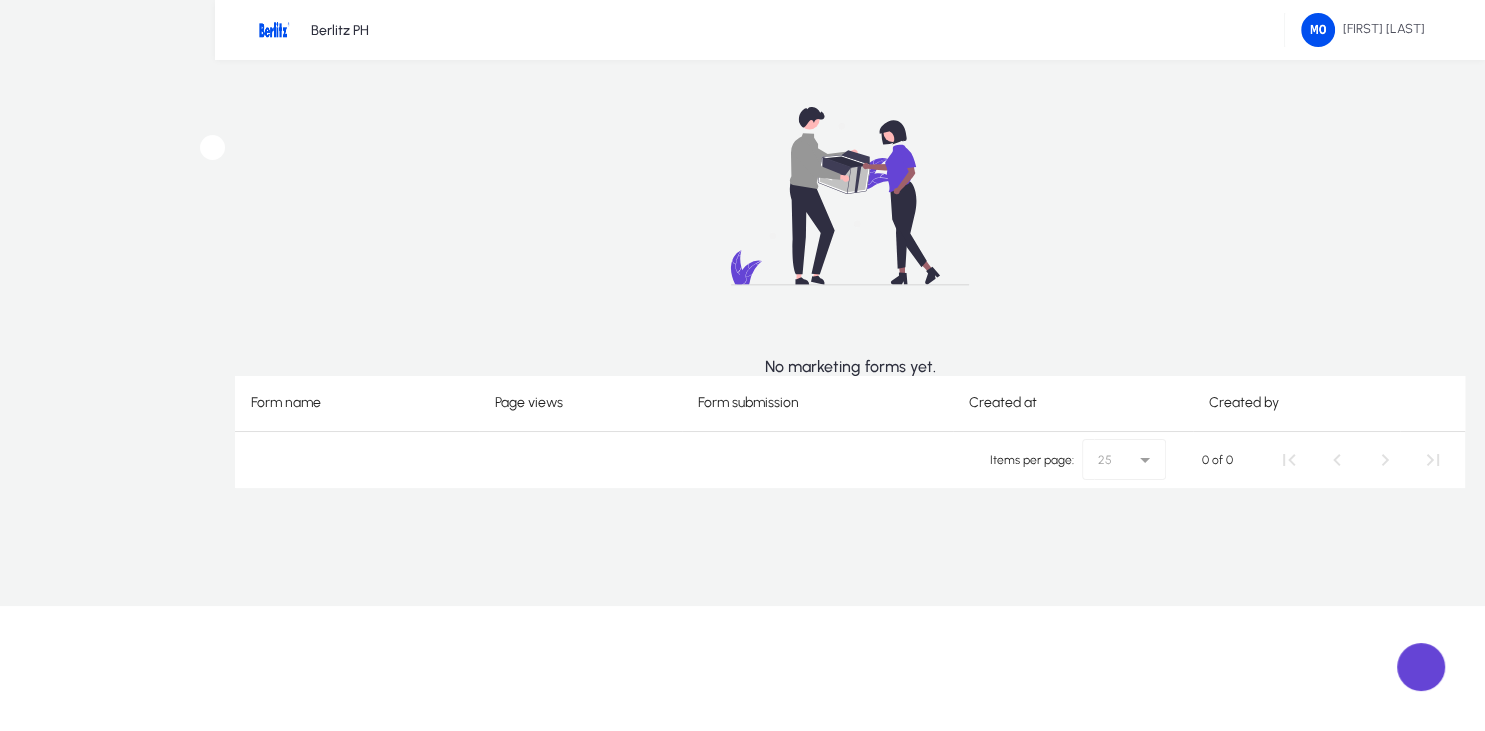 click at bounding box center [0, 0] 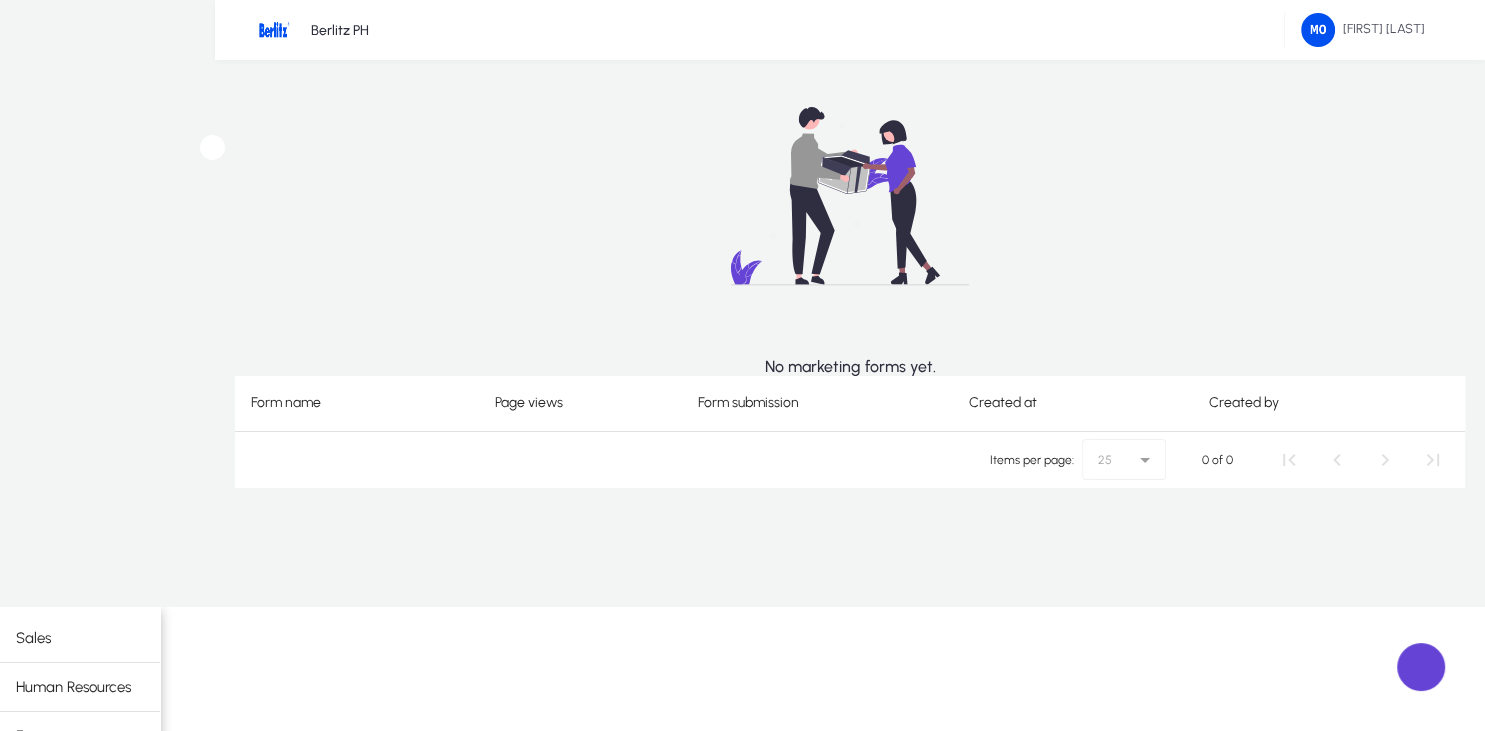 scroll, scrollTop: 66, scrollLeft: 0, axis: vertical 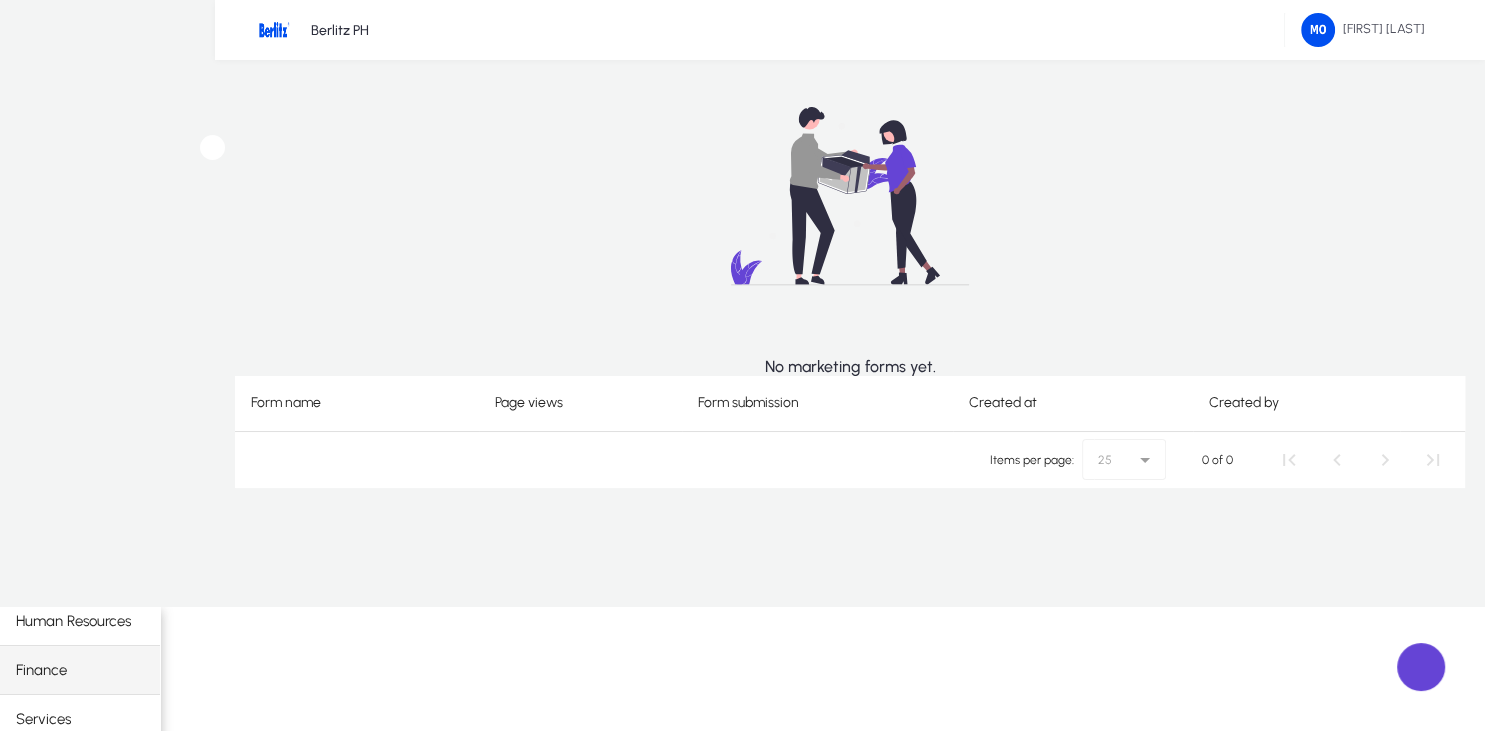 click on "Finance" at bounding box center (41, 670) 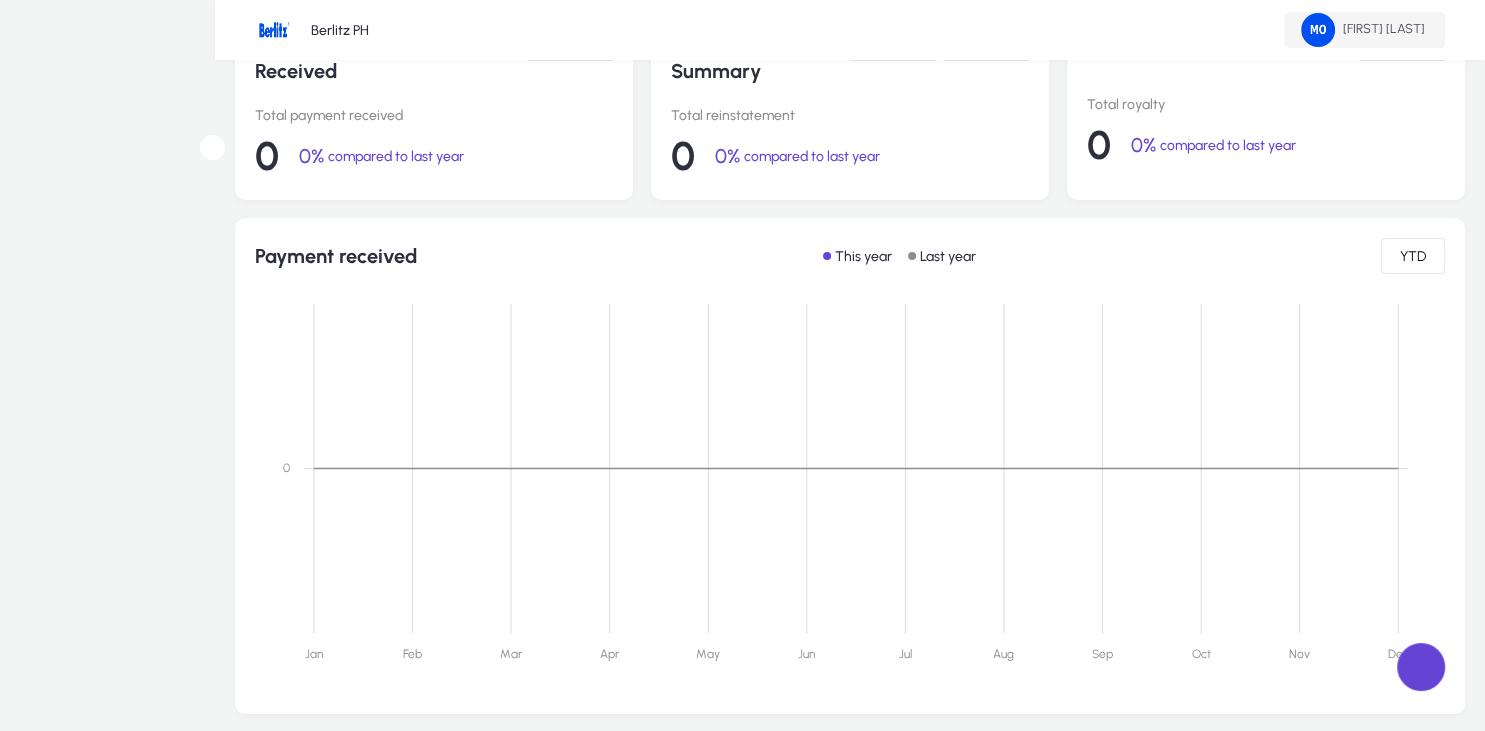 click 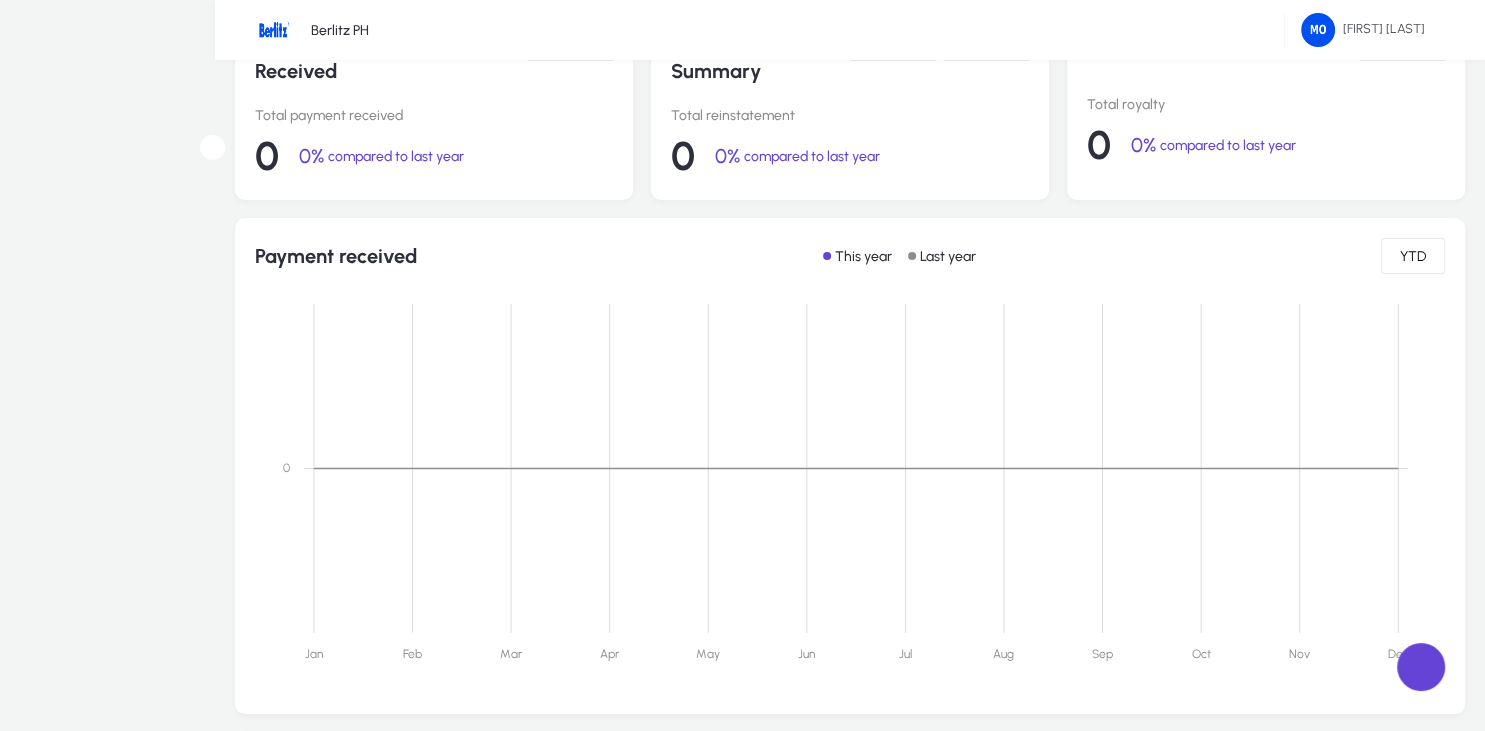 click at bounding box center [289, 824] 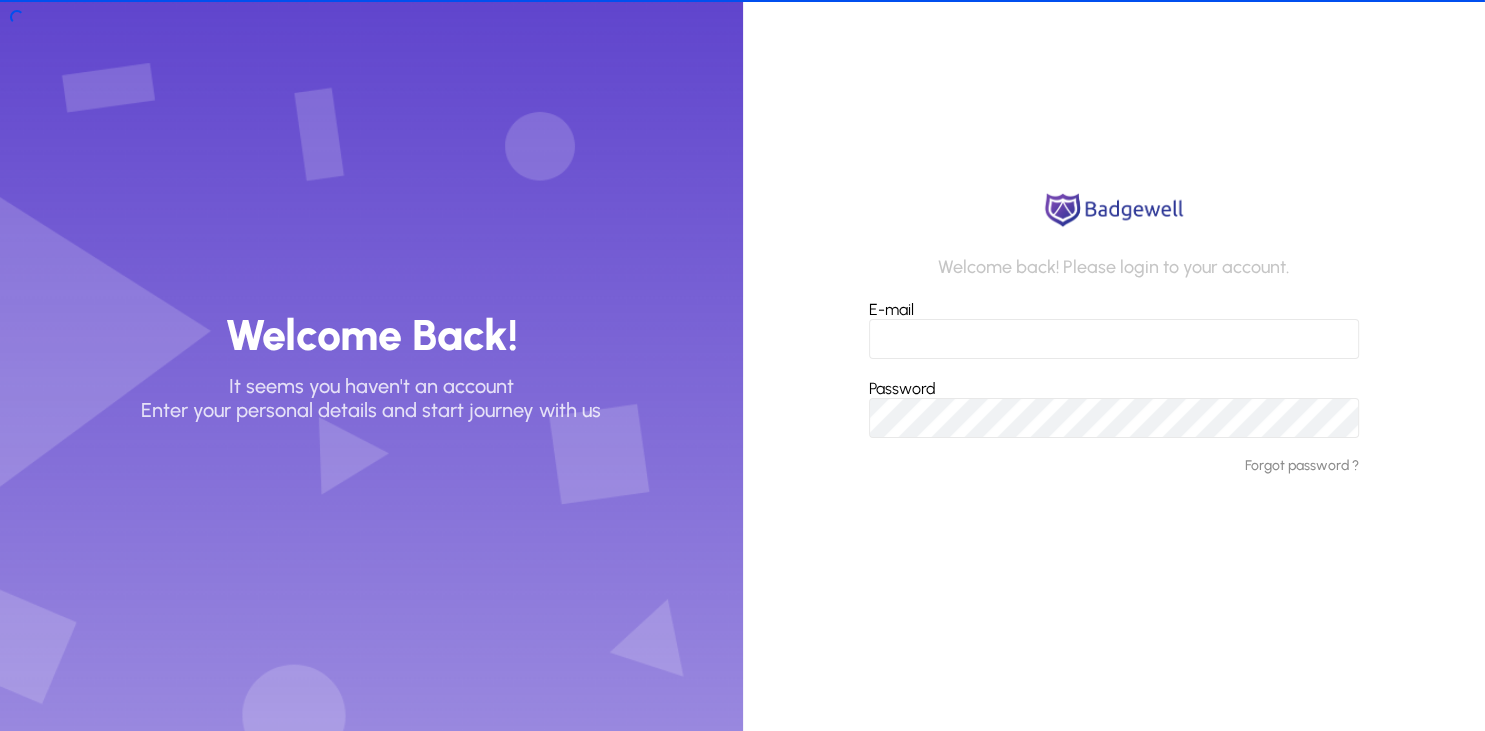 scroll, scrollTop: 0, scrollLeft: 0, axis: both 